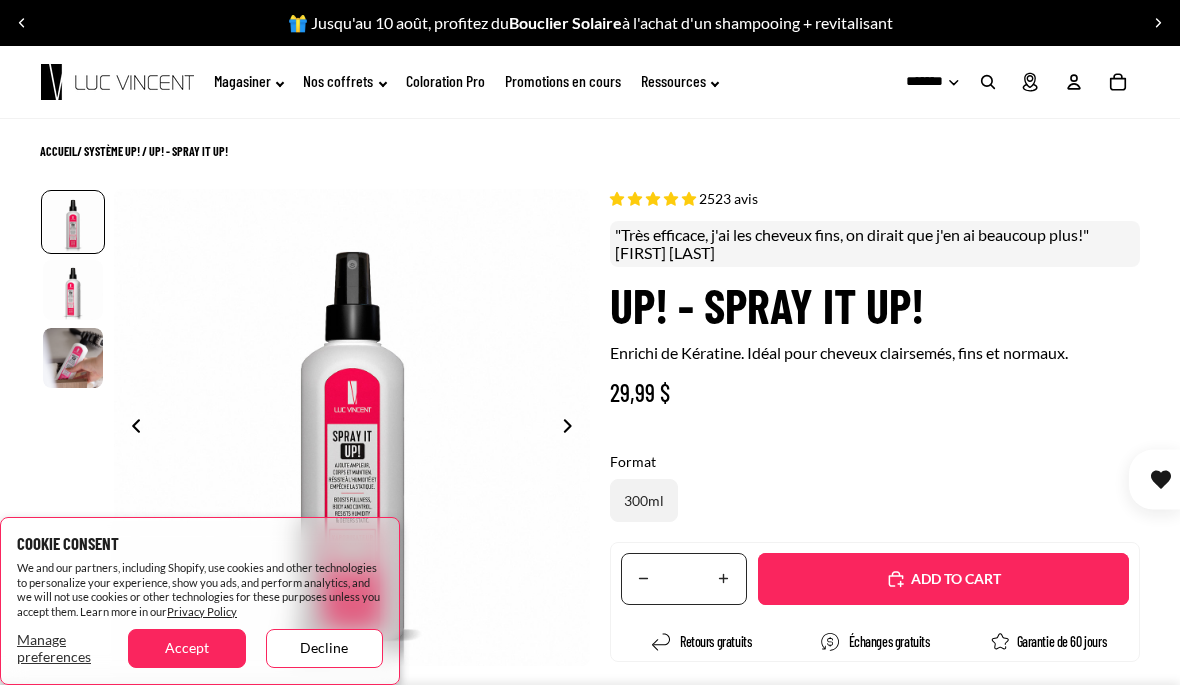 select on "**********" 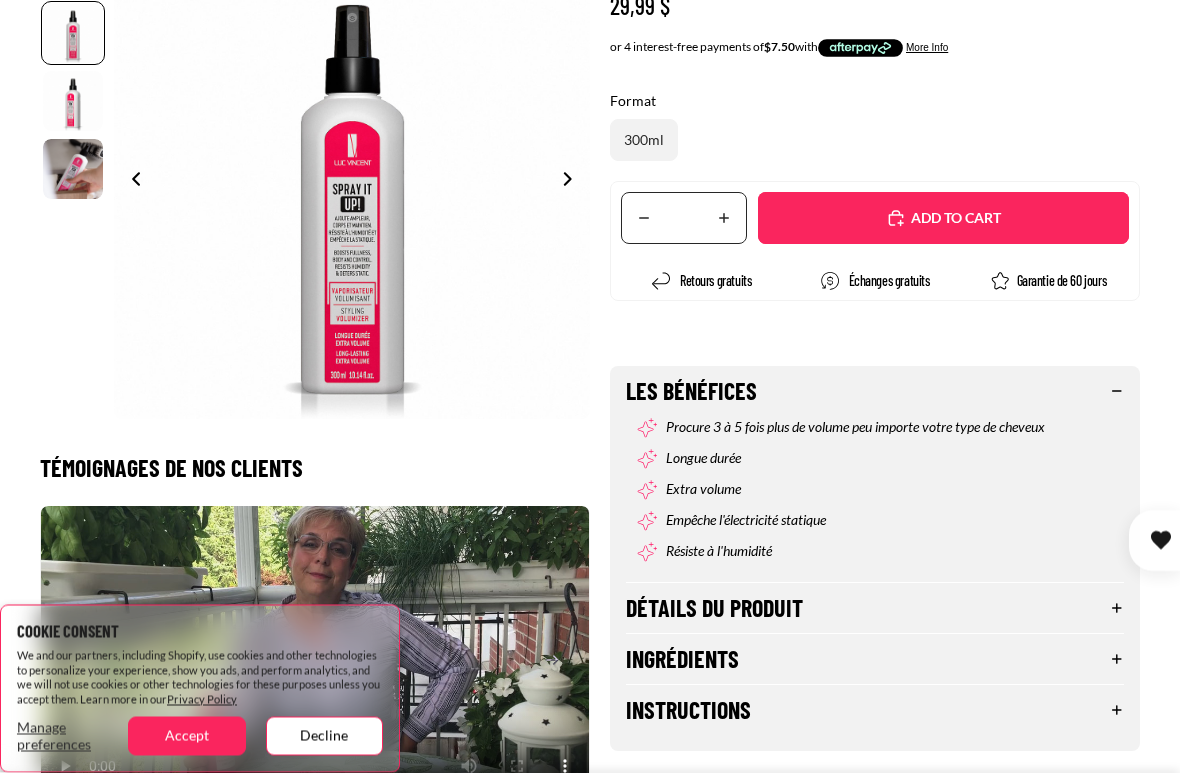 scroll, scrollTop: 441, scrollLeft: 0, axis: vertical 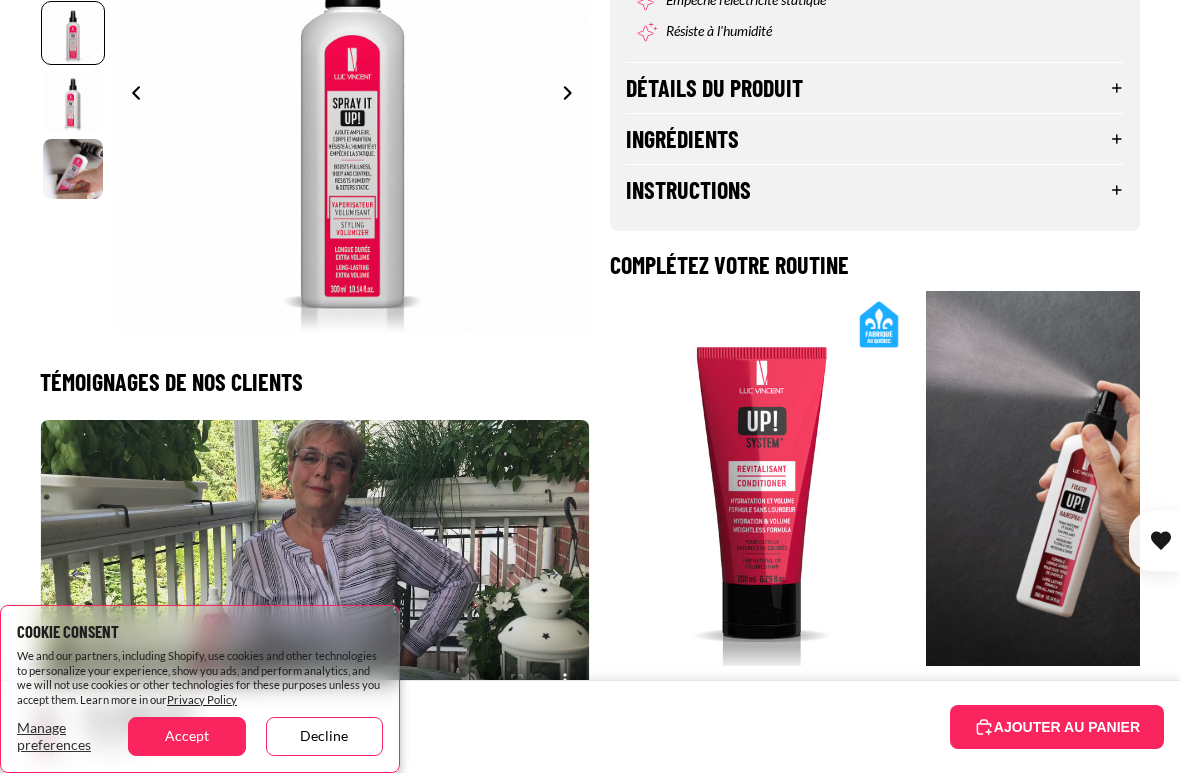 click on "Accept" at bounding box center (186, 736) 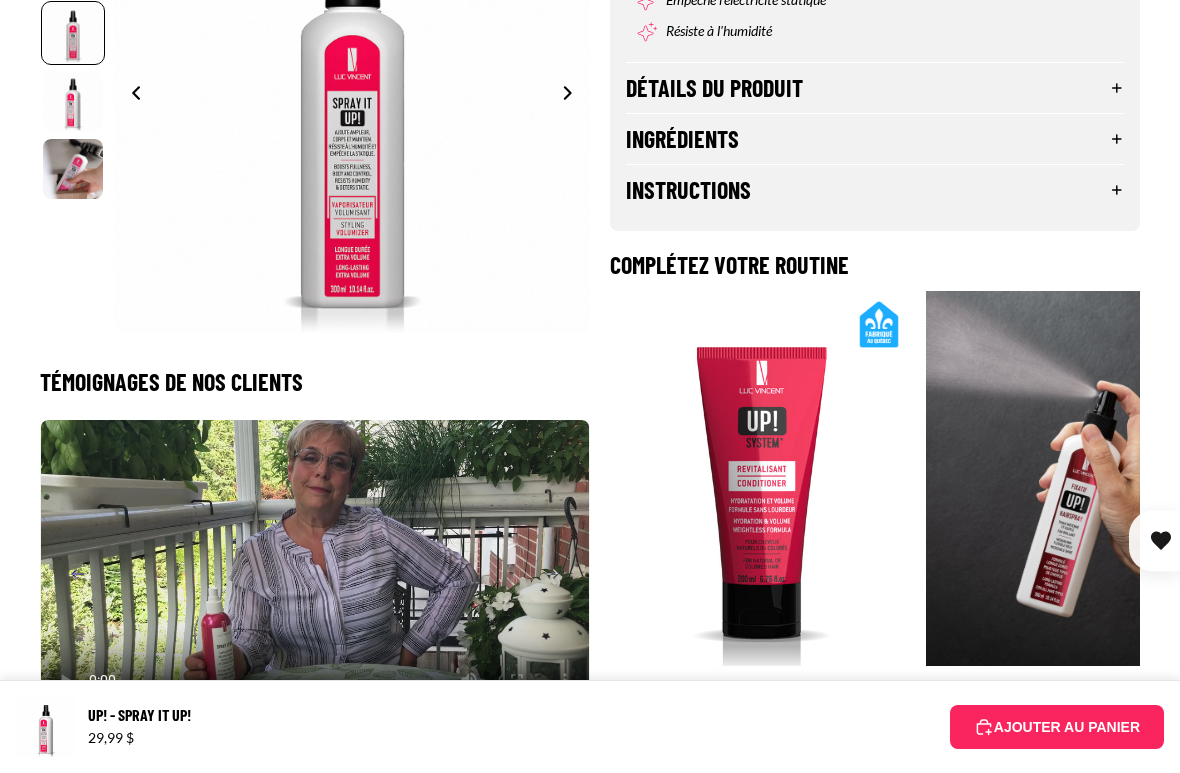 click 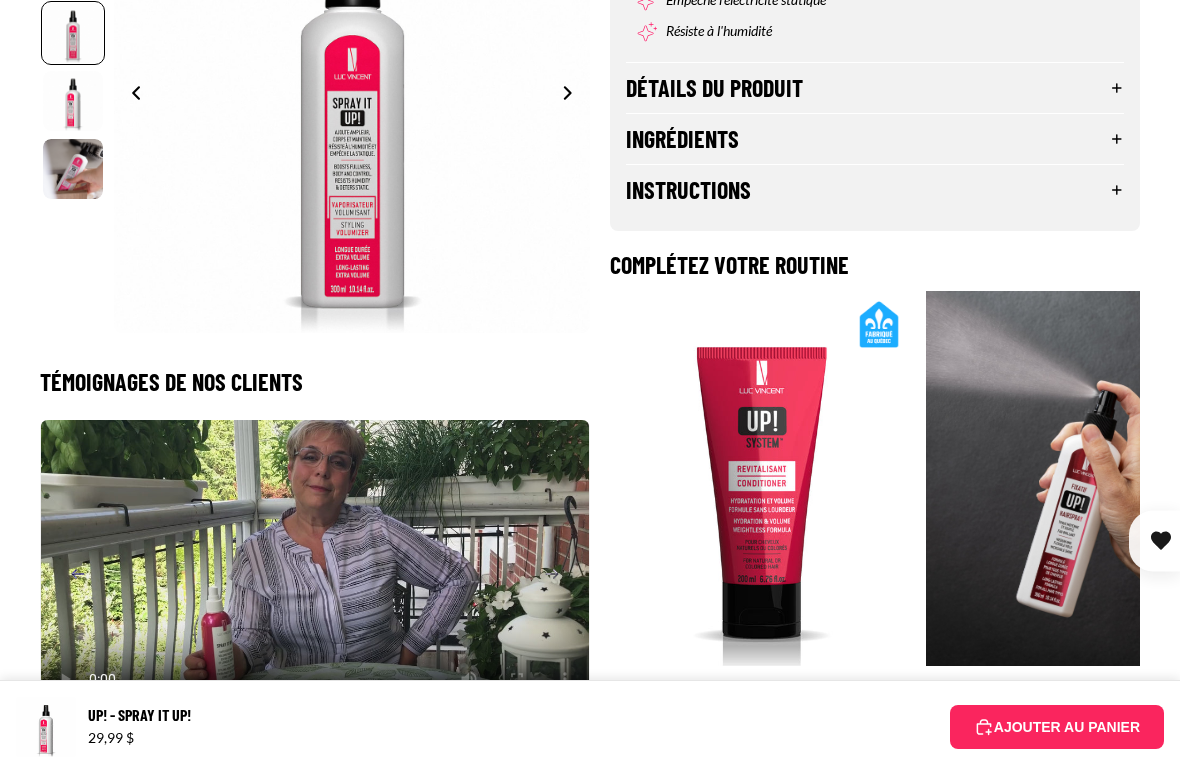 scroll, scrollTop: 1, scrollLeft: 0, axis: vertical 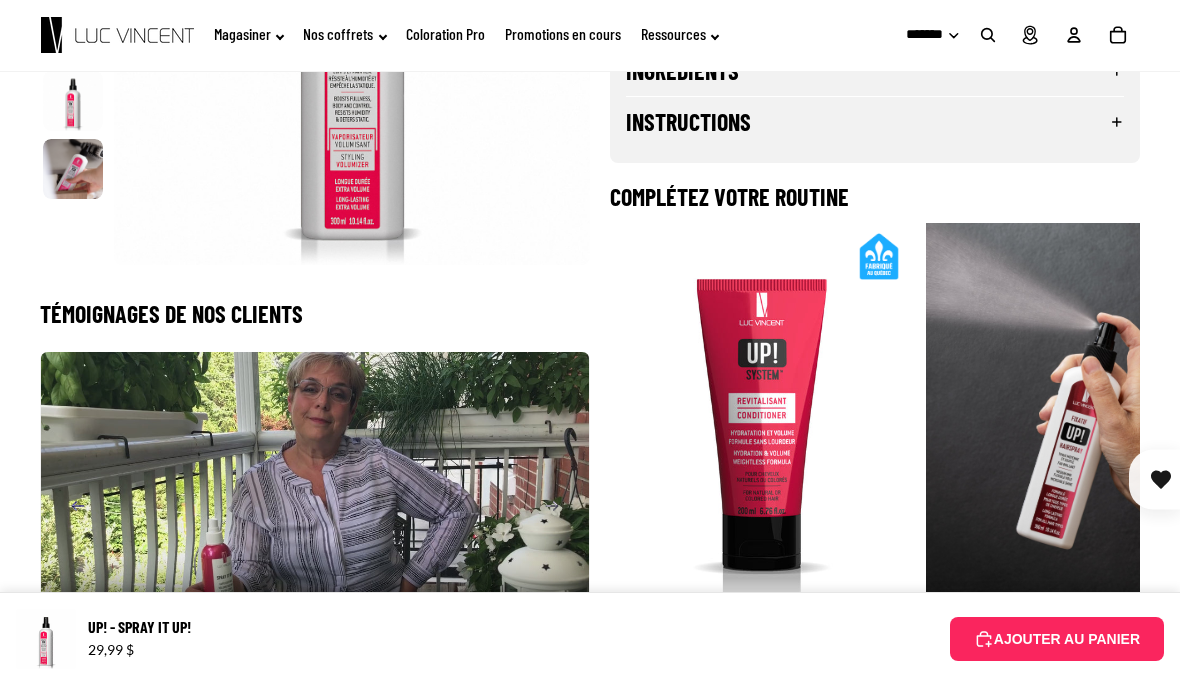 click 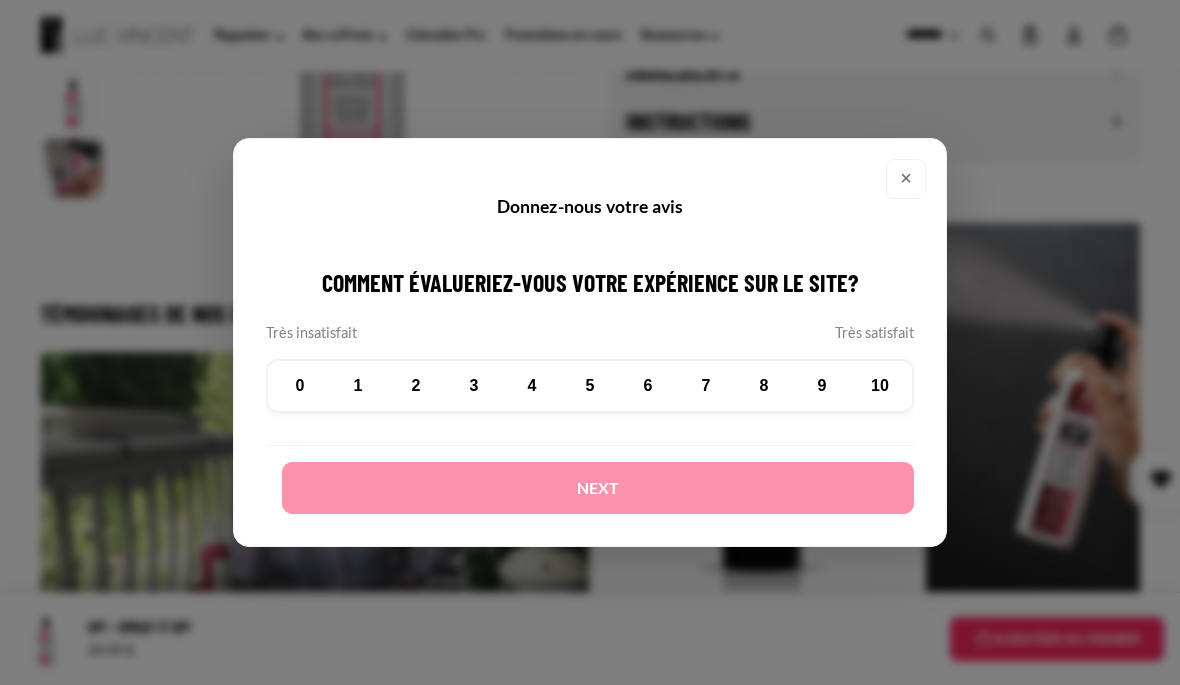 click on "×" at bounding box center [906, 179] 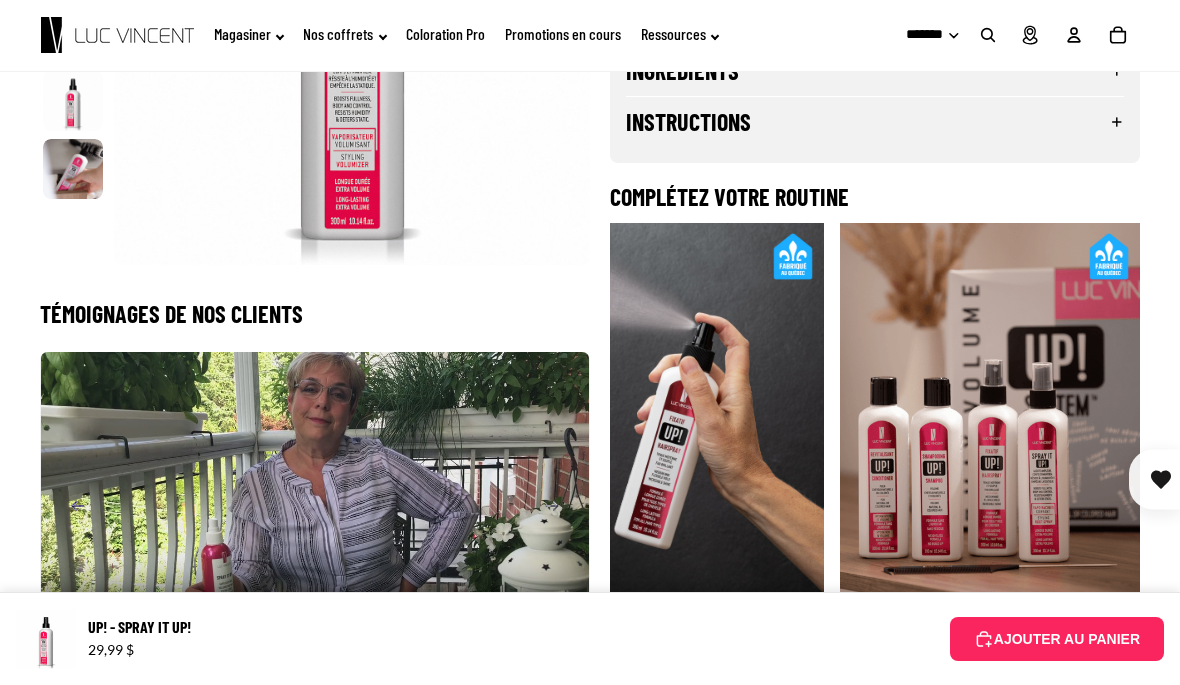 scroll, scrollTop: 0, scrollLeft: 718, axis: horizontal 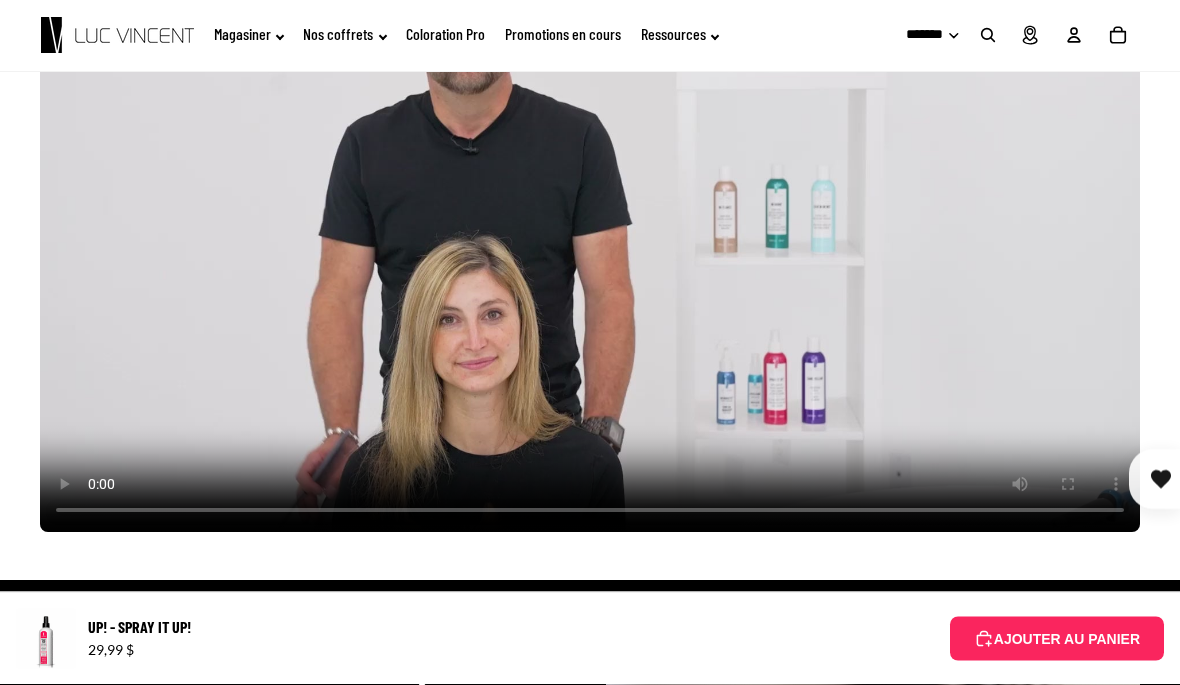 click at bounding box center [590, 223] 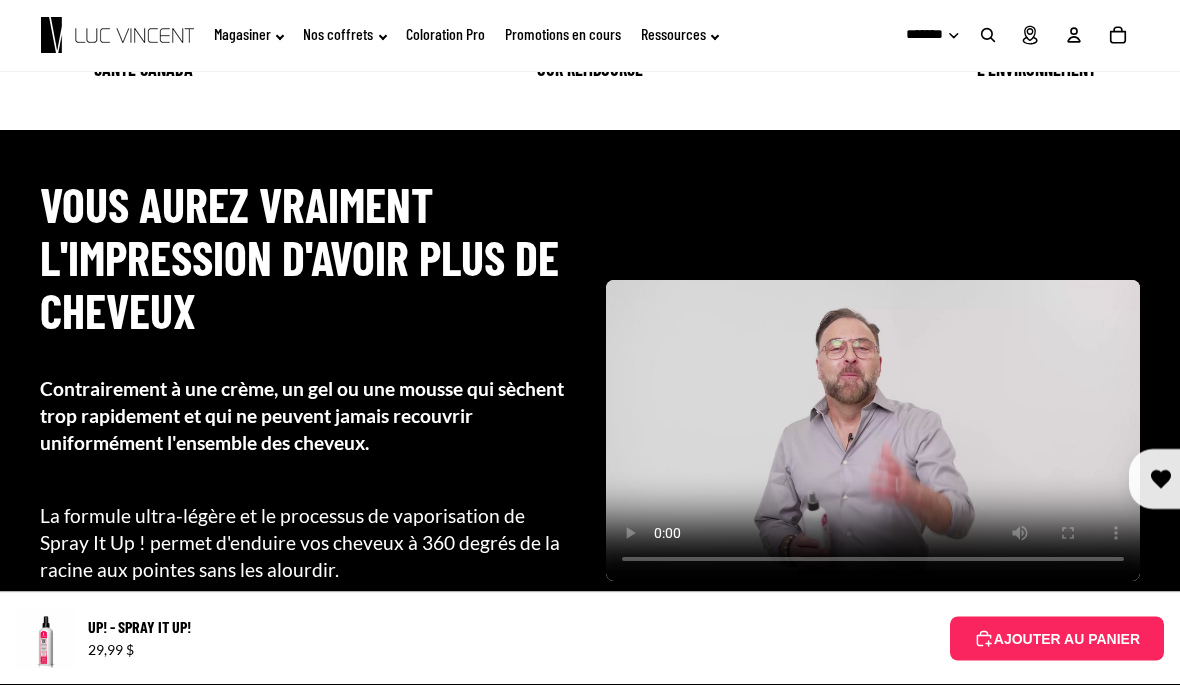 scroll, scrollTop: 1772, scrollLeft: 0, axis: vertical 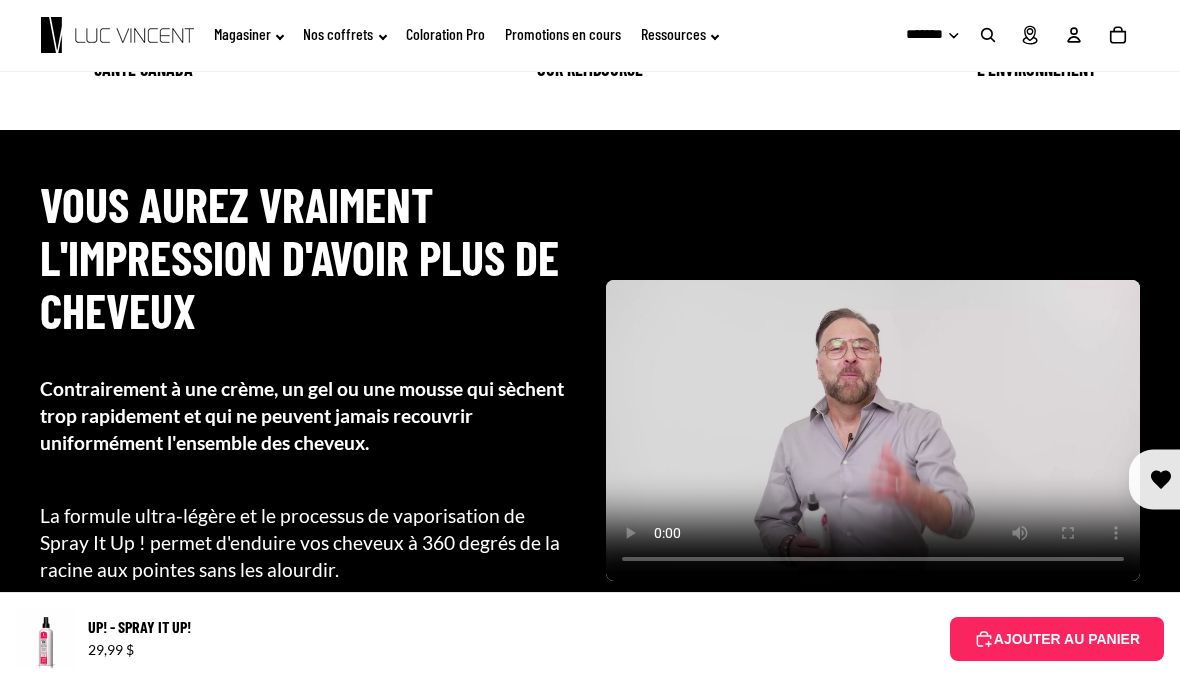 click at bounding box center [873, 430] 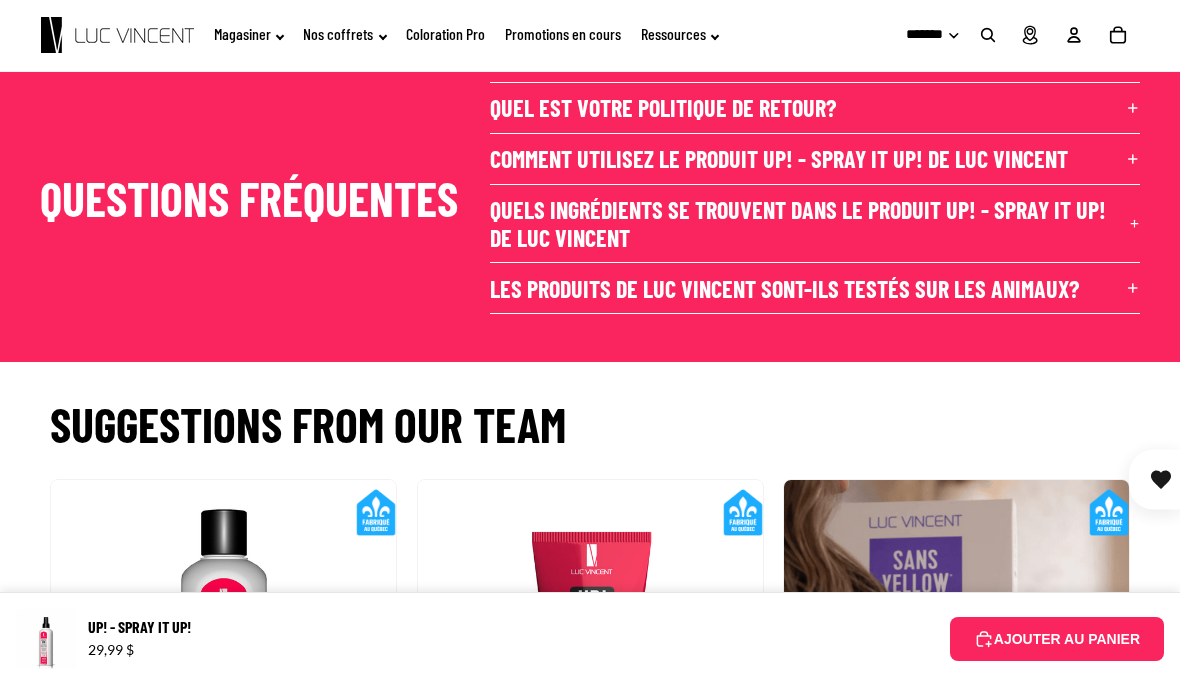 scroll, scrollTop: 6484, scrollLeft: 0, axis: vertical 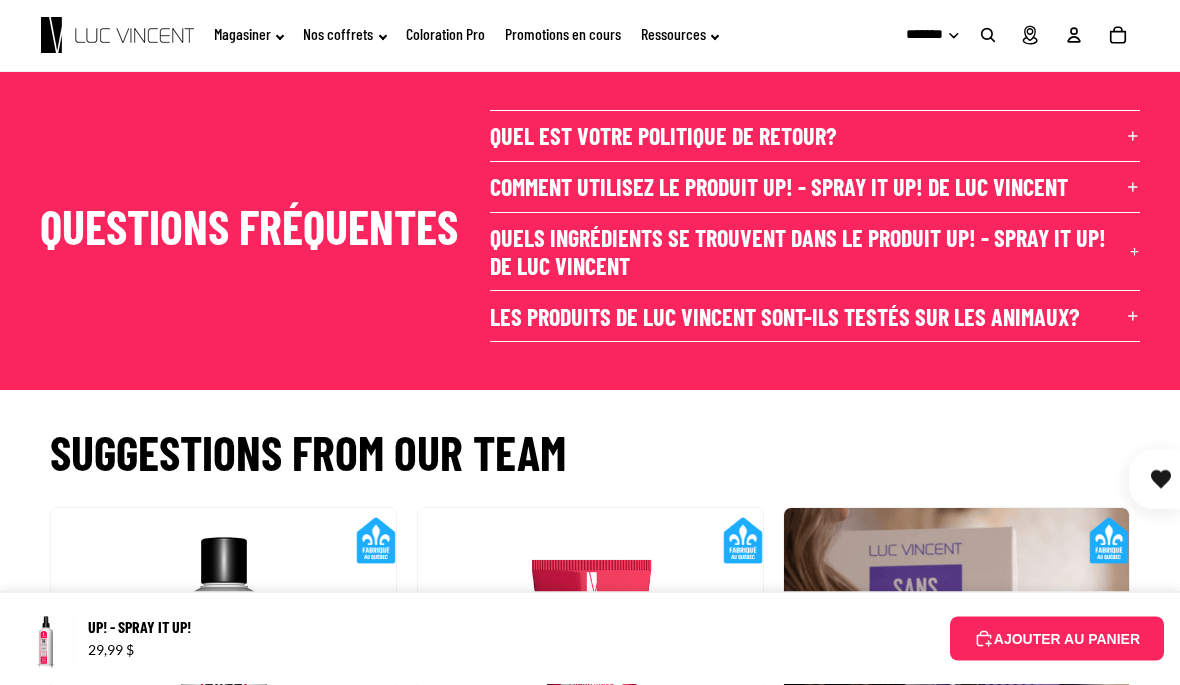 click on "2" at bounding box center (567, 8) 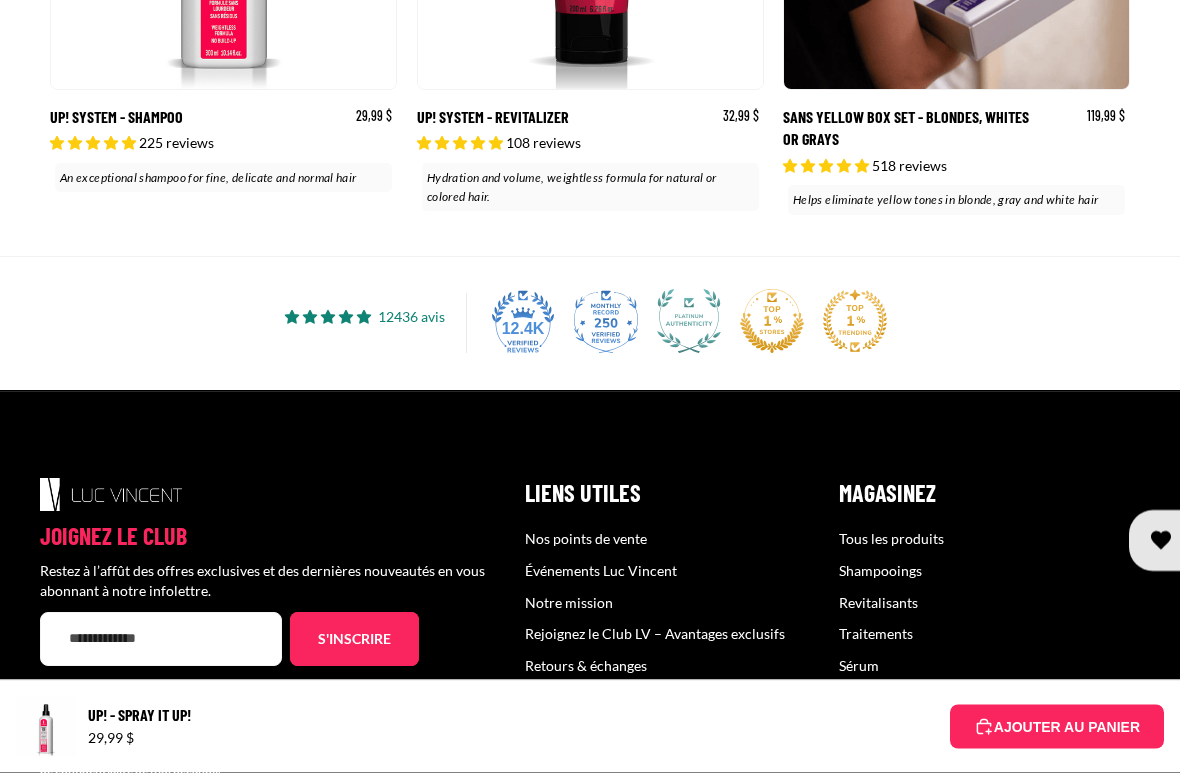 scroll, scrollTop: 6733, scrollLeft: 0, axis: vertical 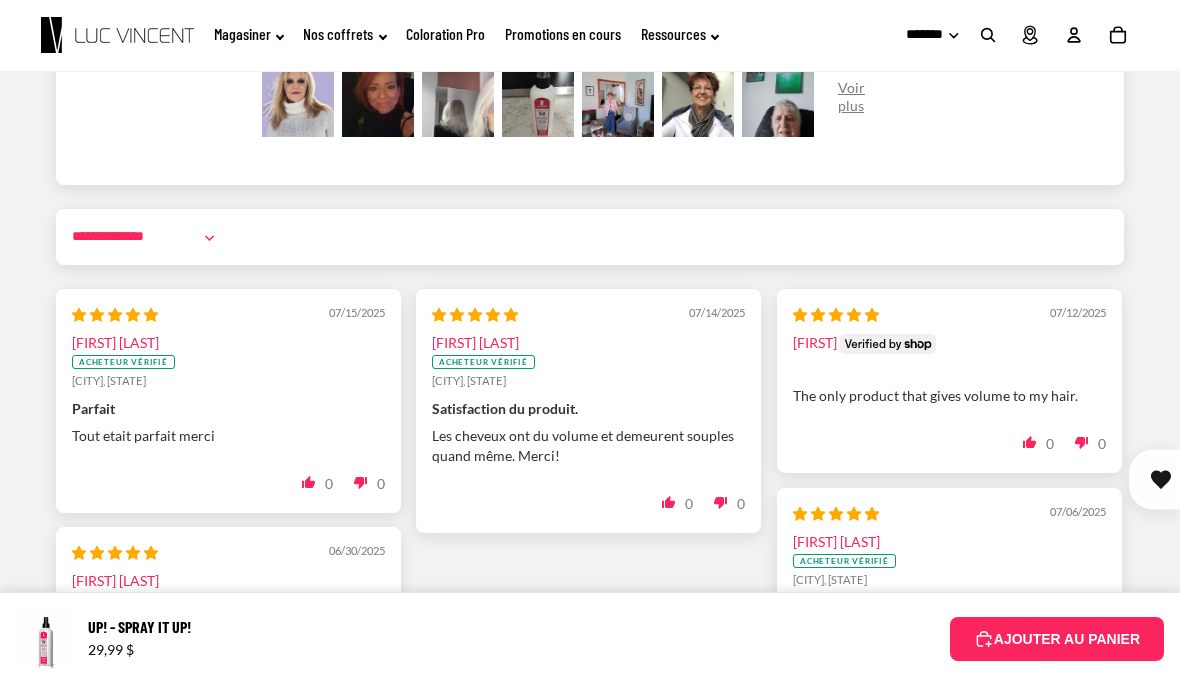 click at bounding box center (378, 101) 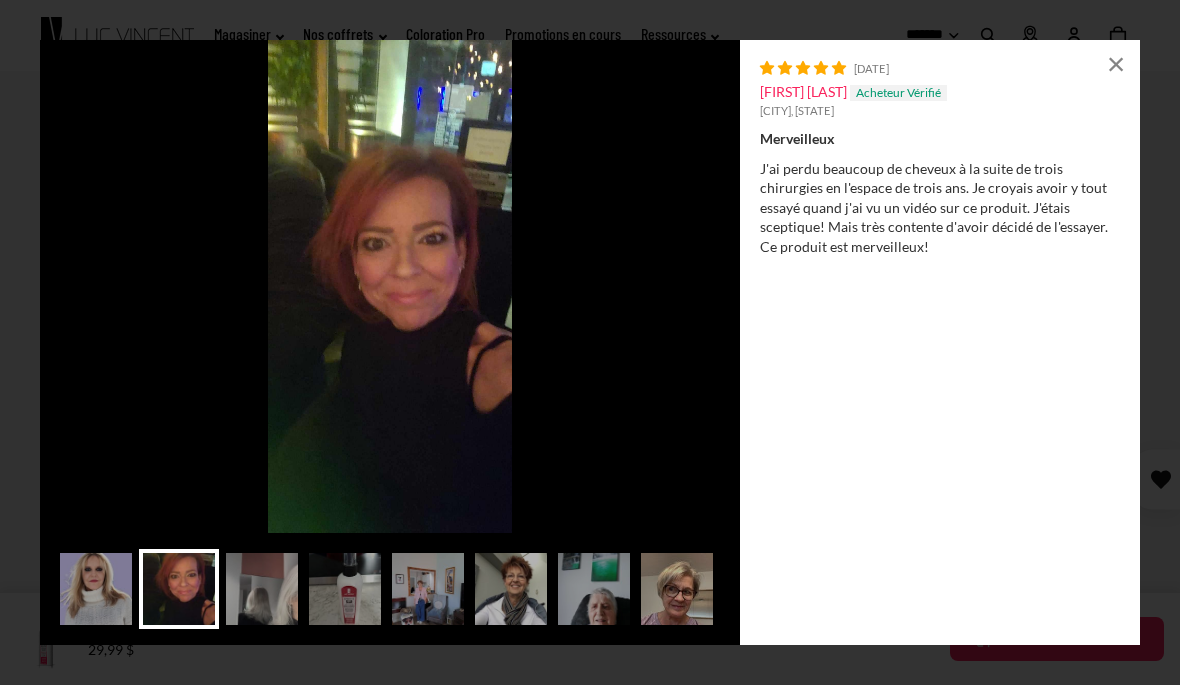 click at bounding box center [262, 589] 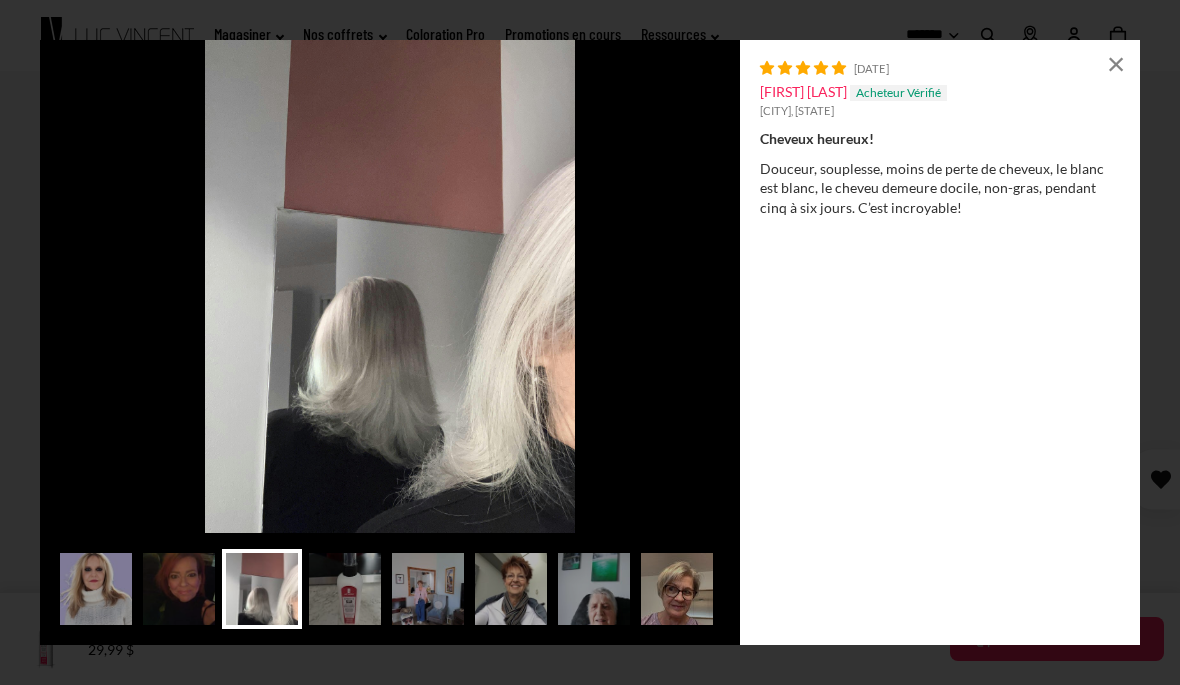 click at bounding box center (345, 589) 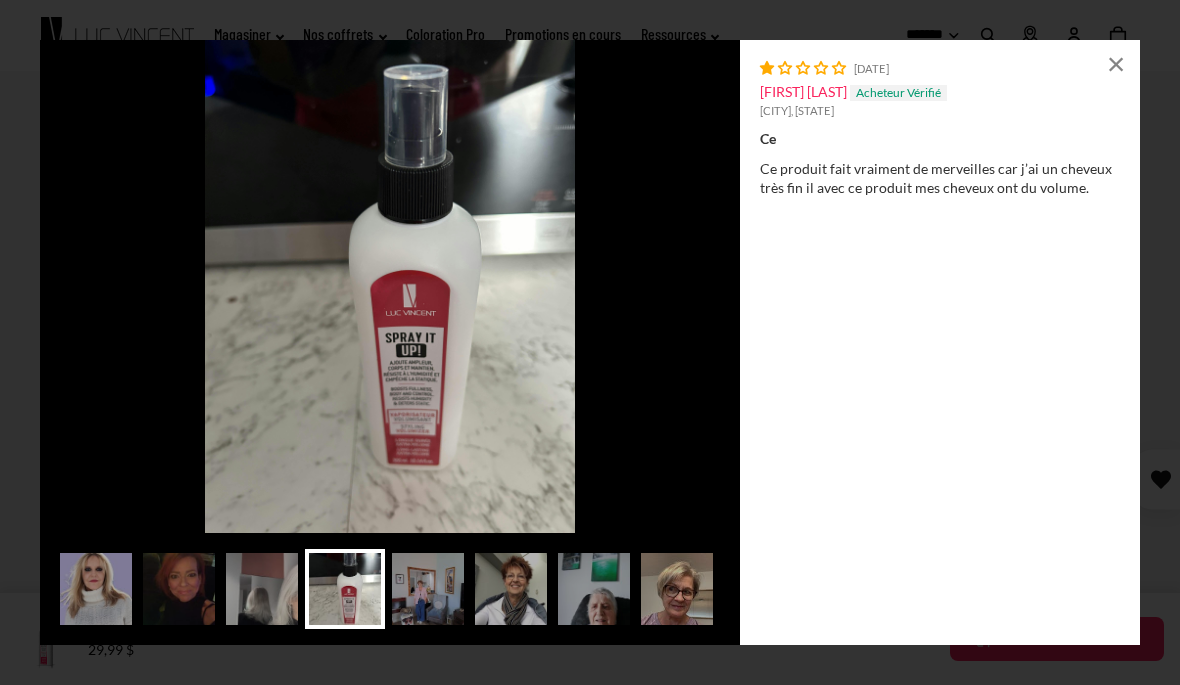 click at bounding box center (428, 589) 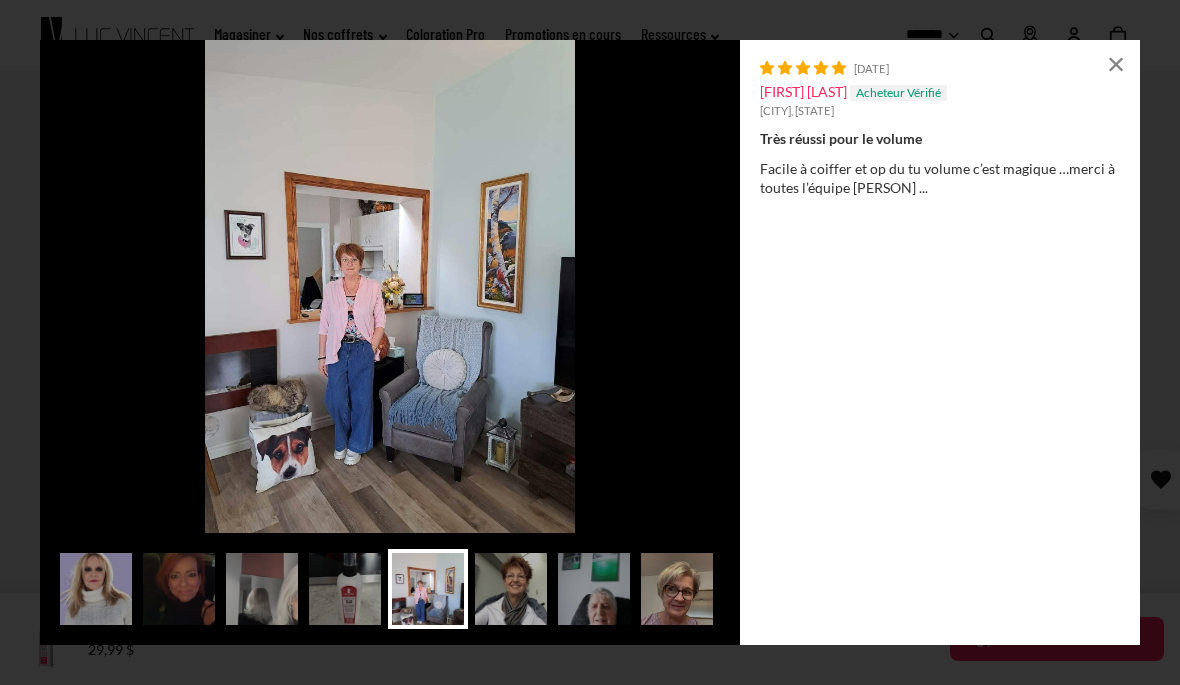 click at bounding box center (511, 589) 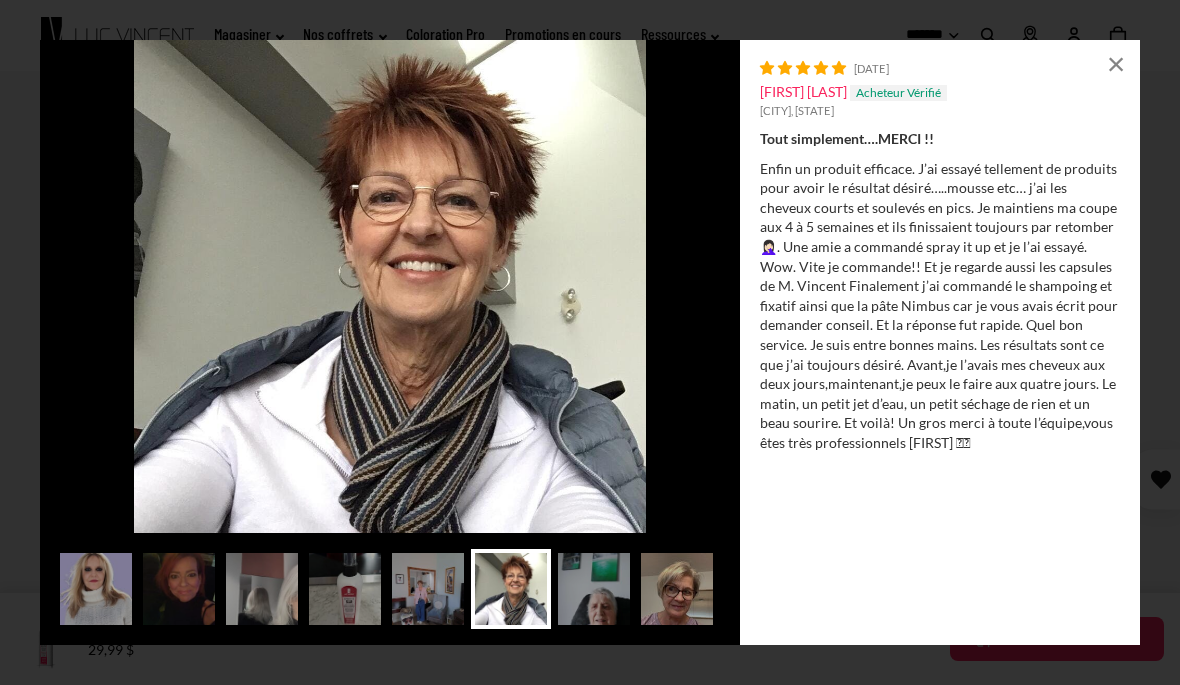 click at bounding box center [594, 589] 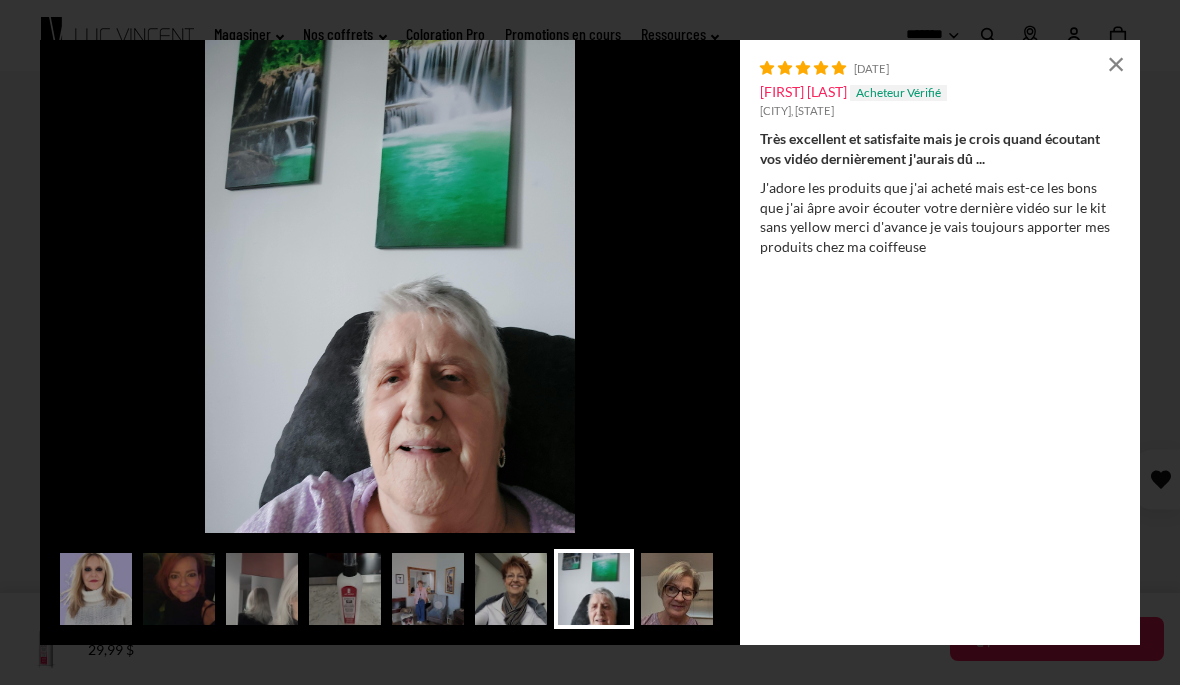 scroll, scrollTop: 0, scrollLeft: 52, axis: horizontal 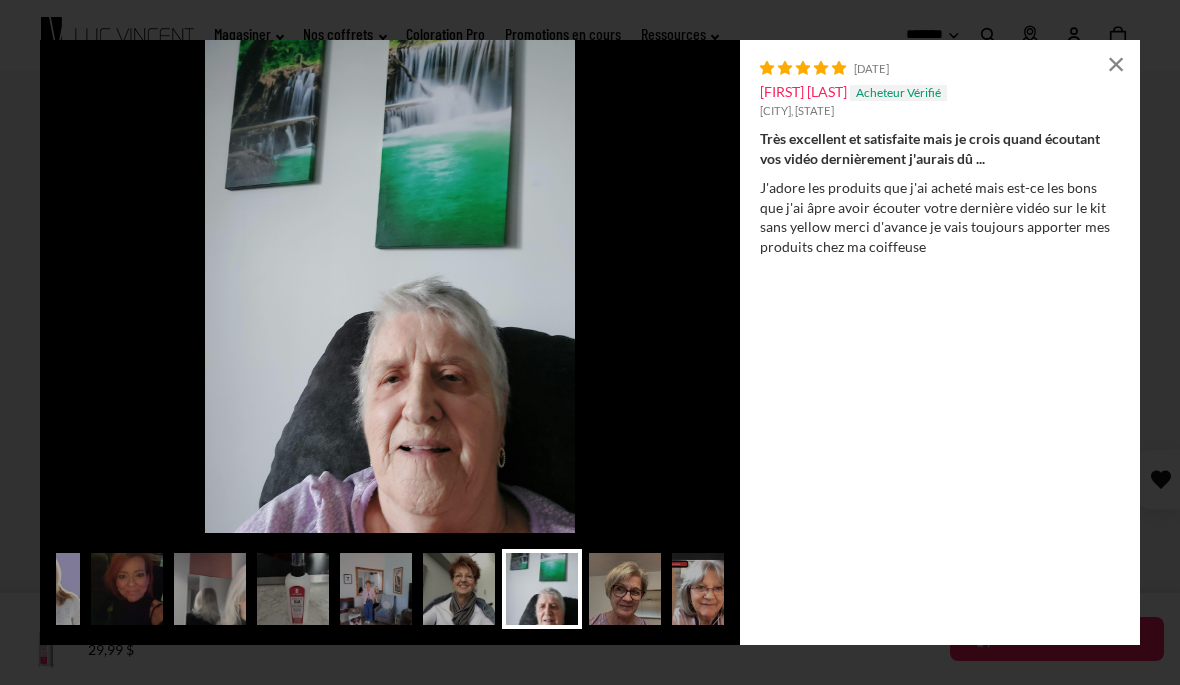 click at bounding box center (625, 589) 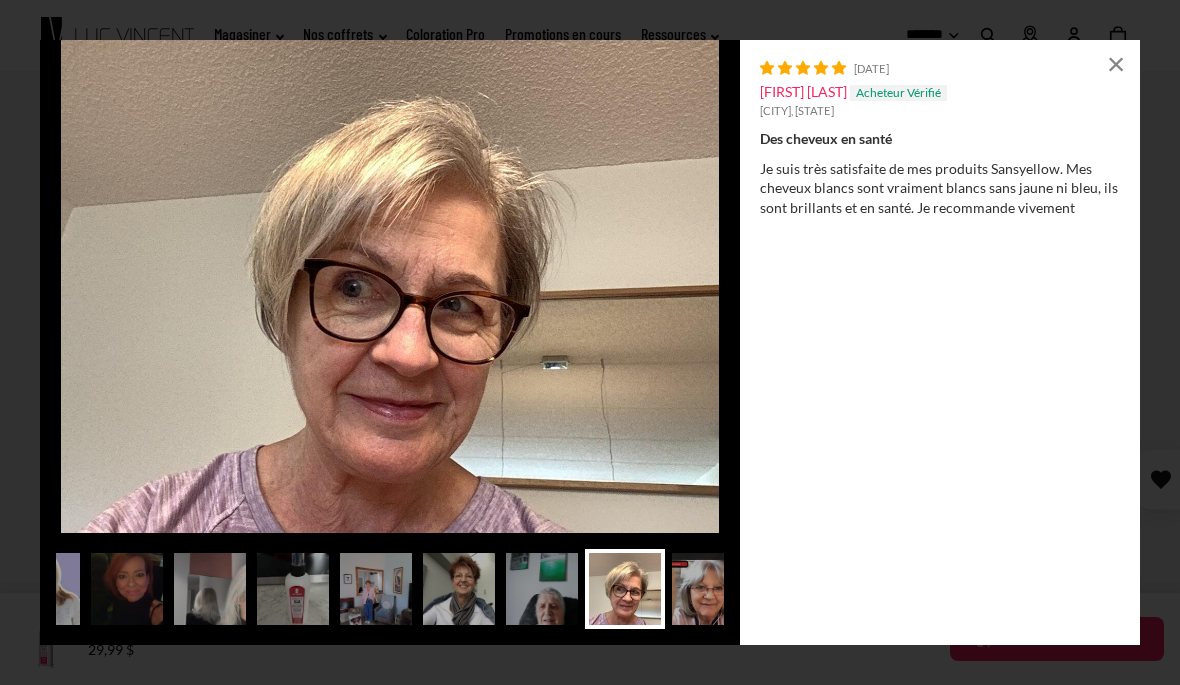 scroll, scrollTop: 0, scrollLeft: 132, axis: horizontal 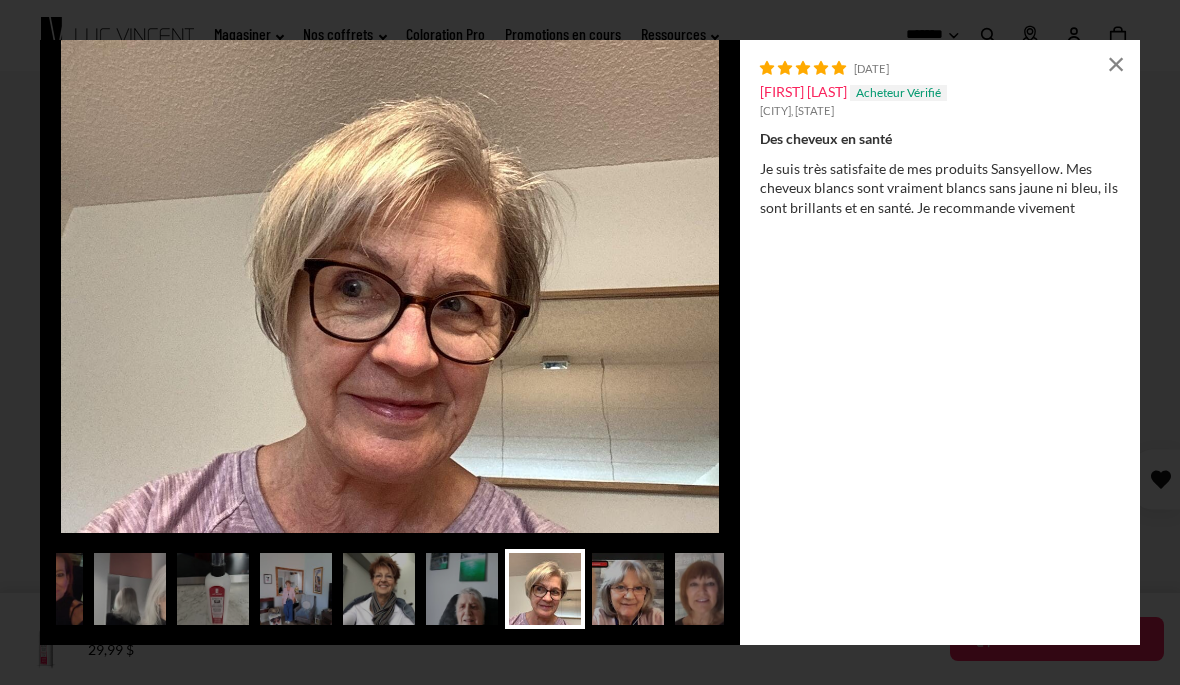 click at bounding box center [711, 589] 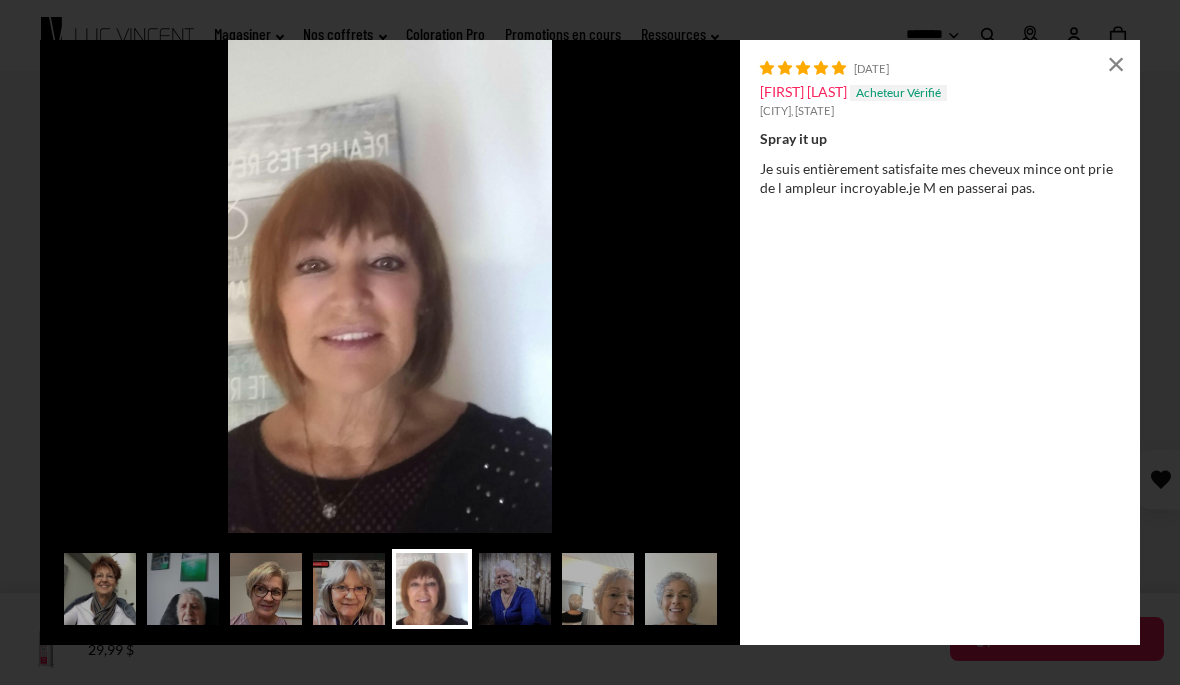 scroll, scrollTop: 0, scrollLeft: 414, axis: horizontal 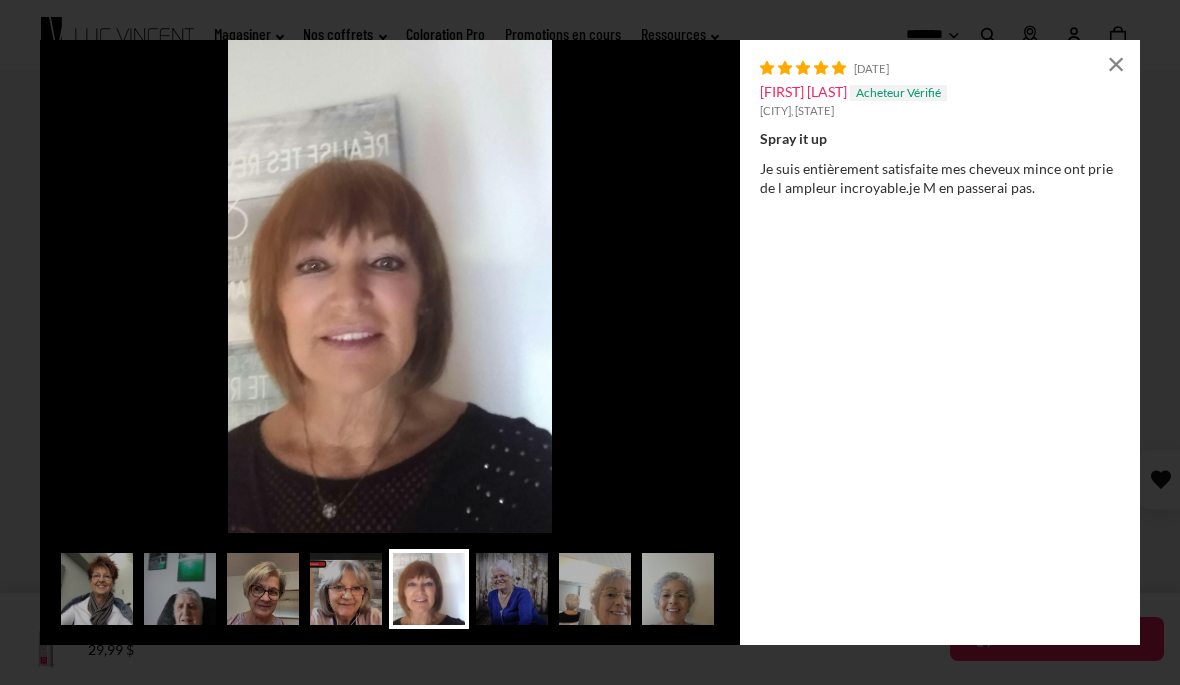 click at bounding box center [512, 589] 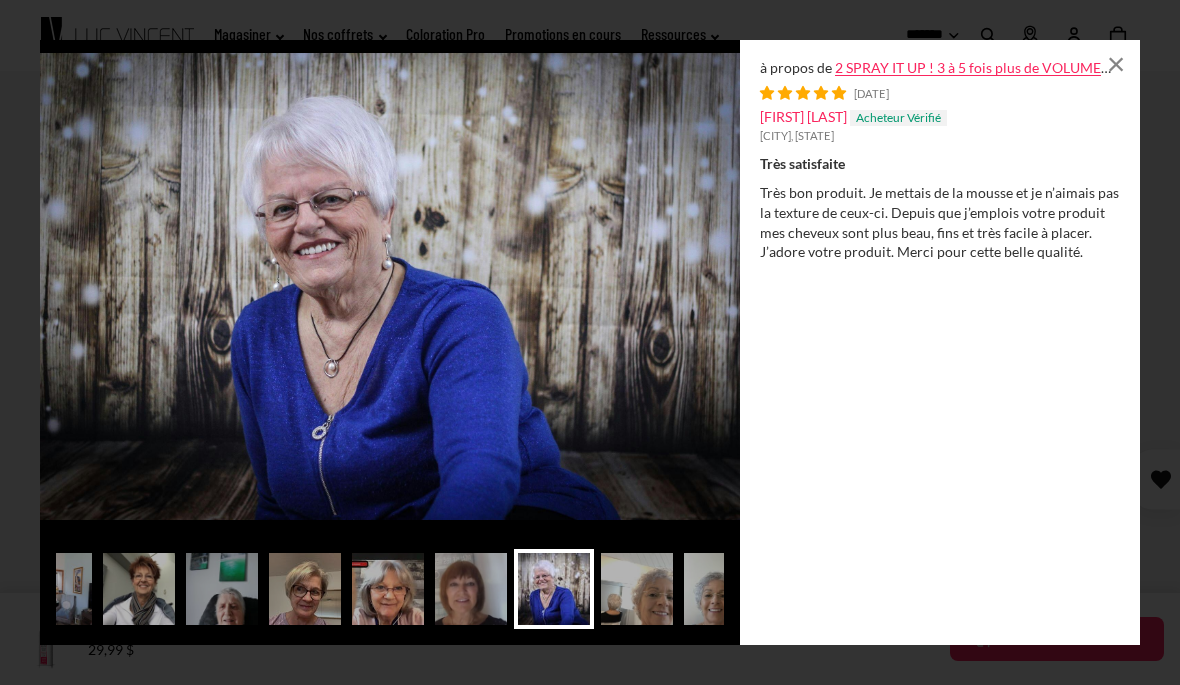 click at bounding box center (637, 589) 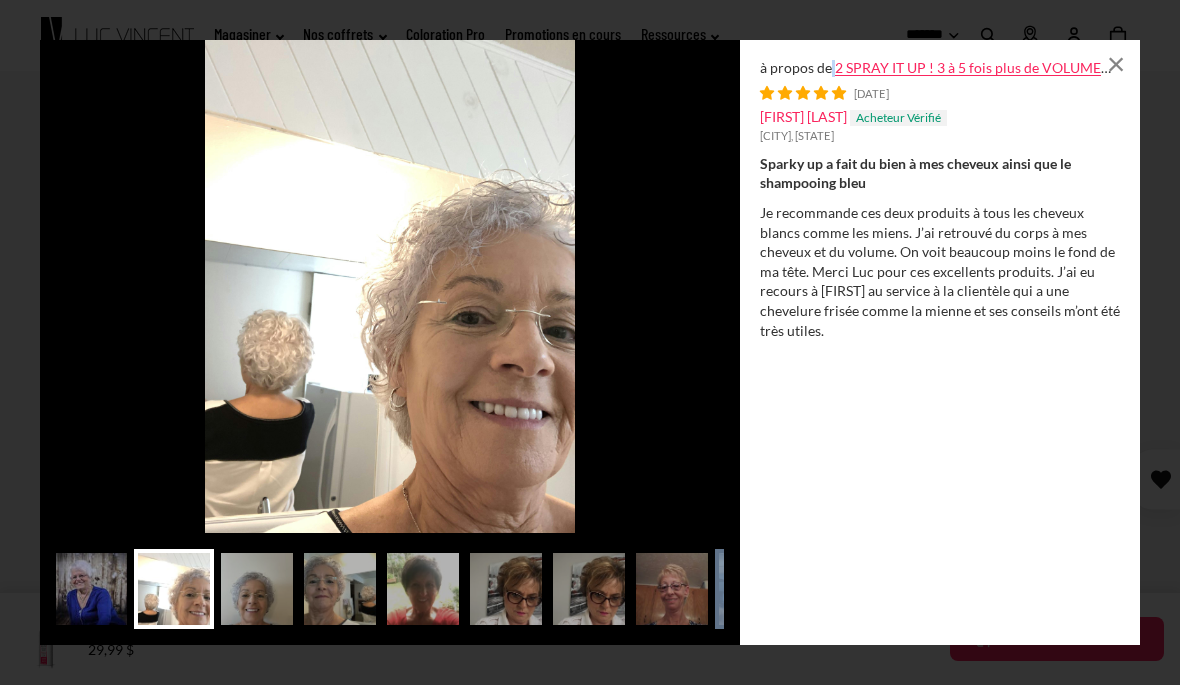 scroll, scrollTop: 0, scrollLeft: 840, axis: horizontal 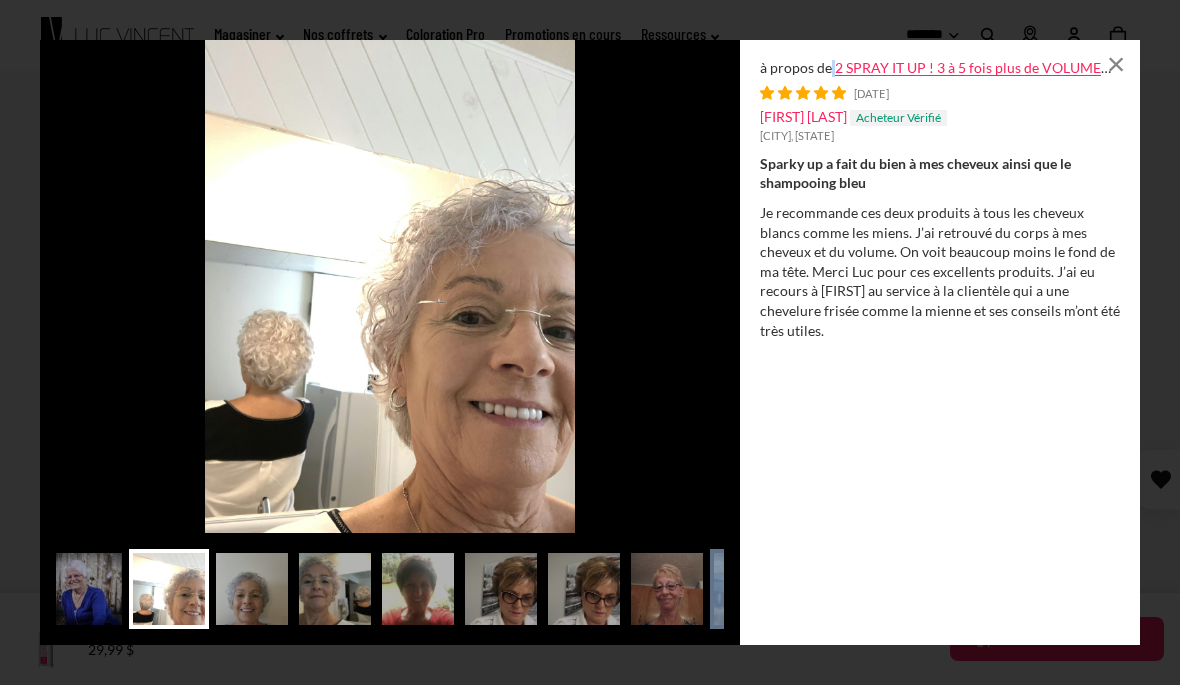 click at bounding box center (501, 589) 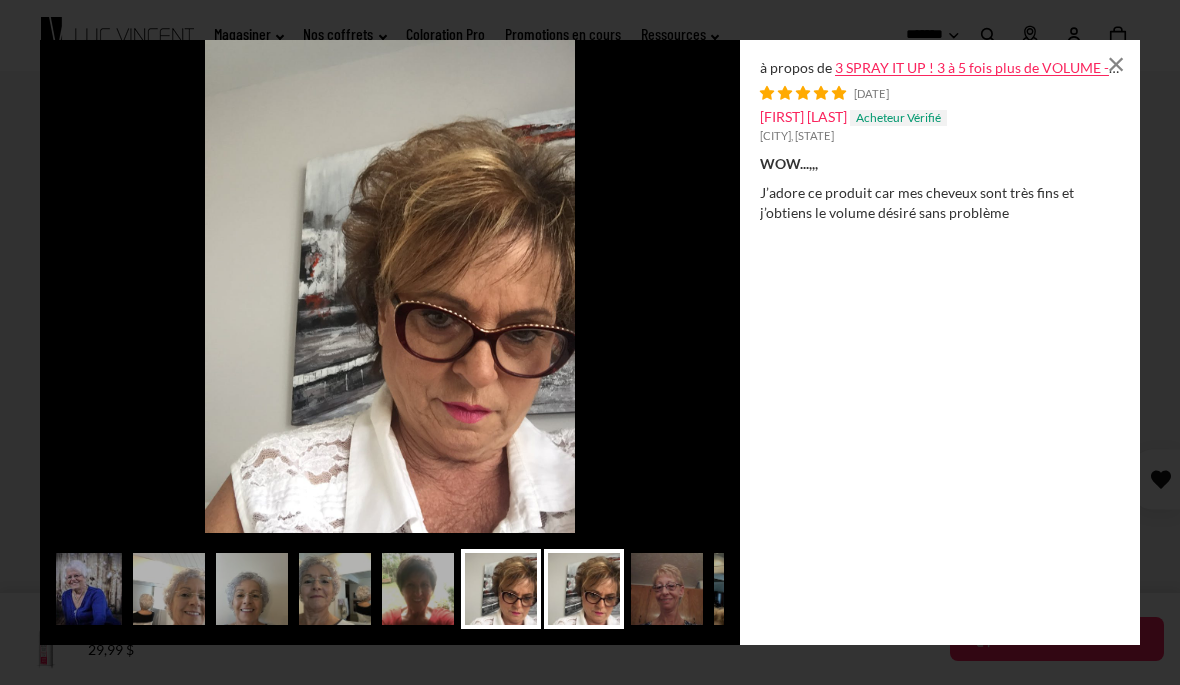 scroll, scrollTop: 0, scrollLeft: 772, axis: horizontal 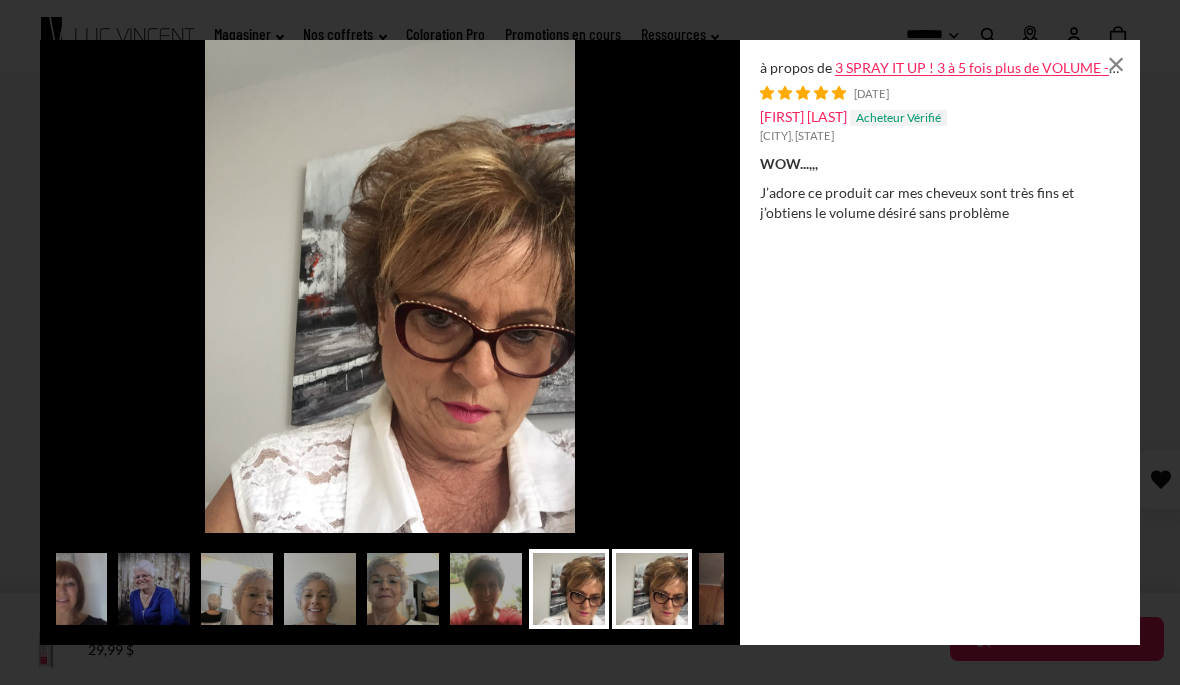 click at bounding box center [652, 589] 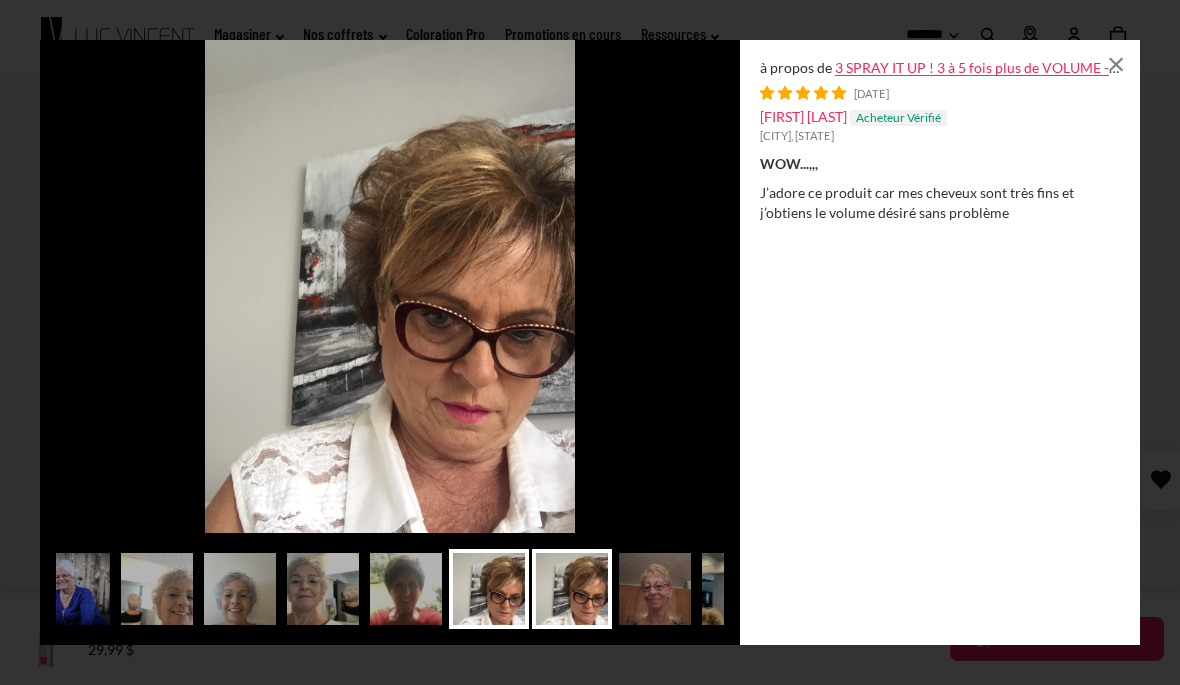 click at bounding box center [655, 589] 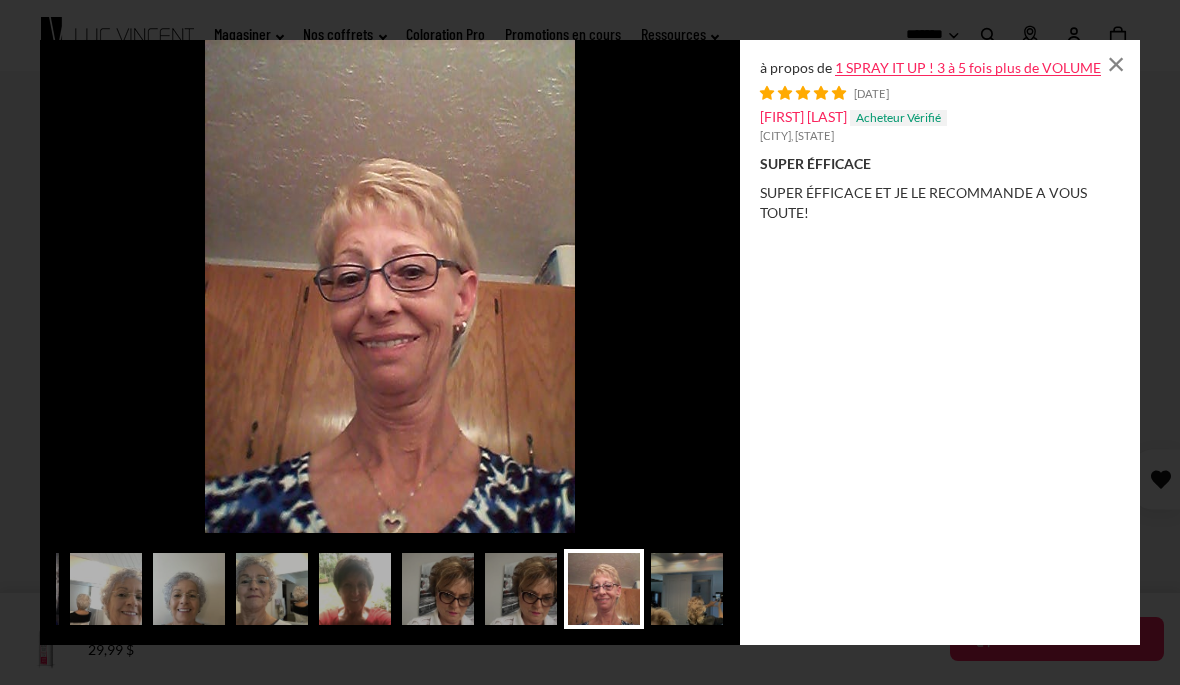 scroll, scrollTop: 0, scrollLeft: 901, axis: horizontal 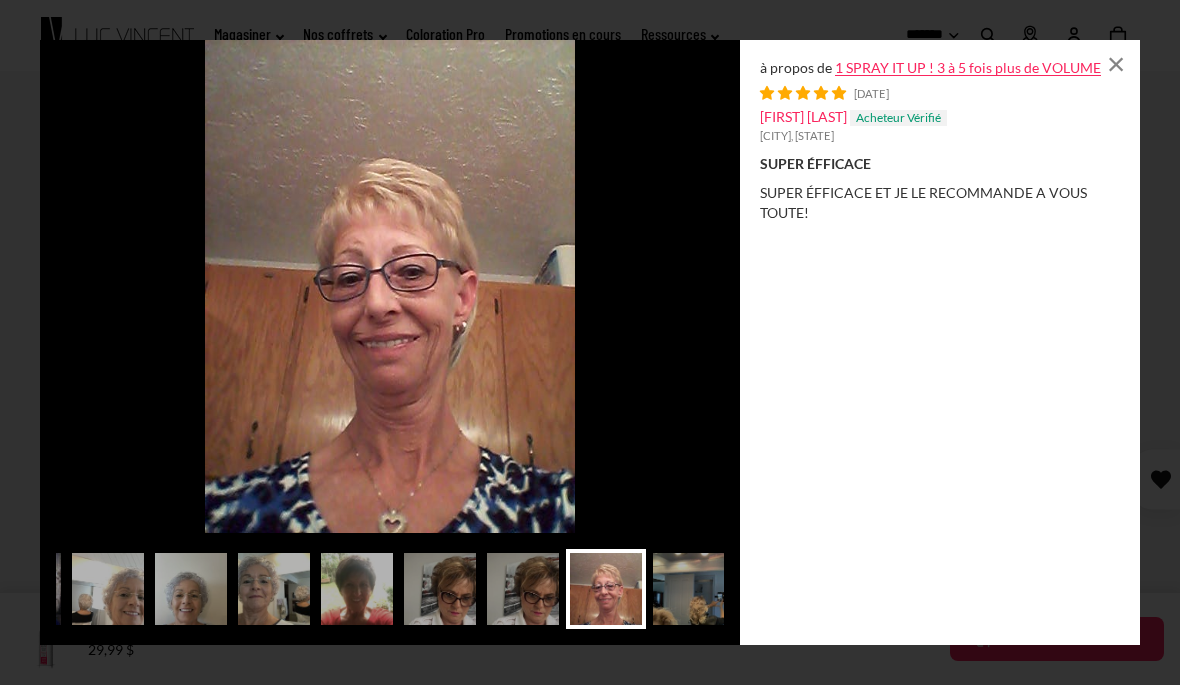 click on "×" at bounding box center (1116, 64) 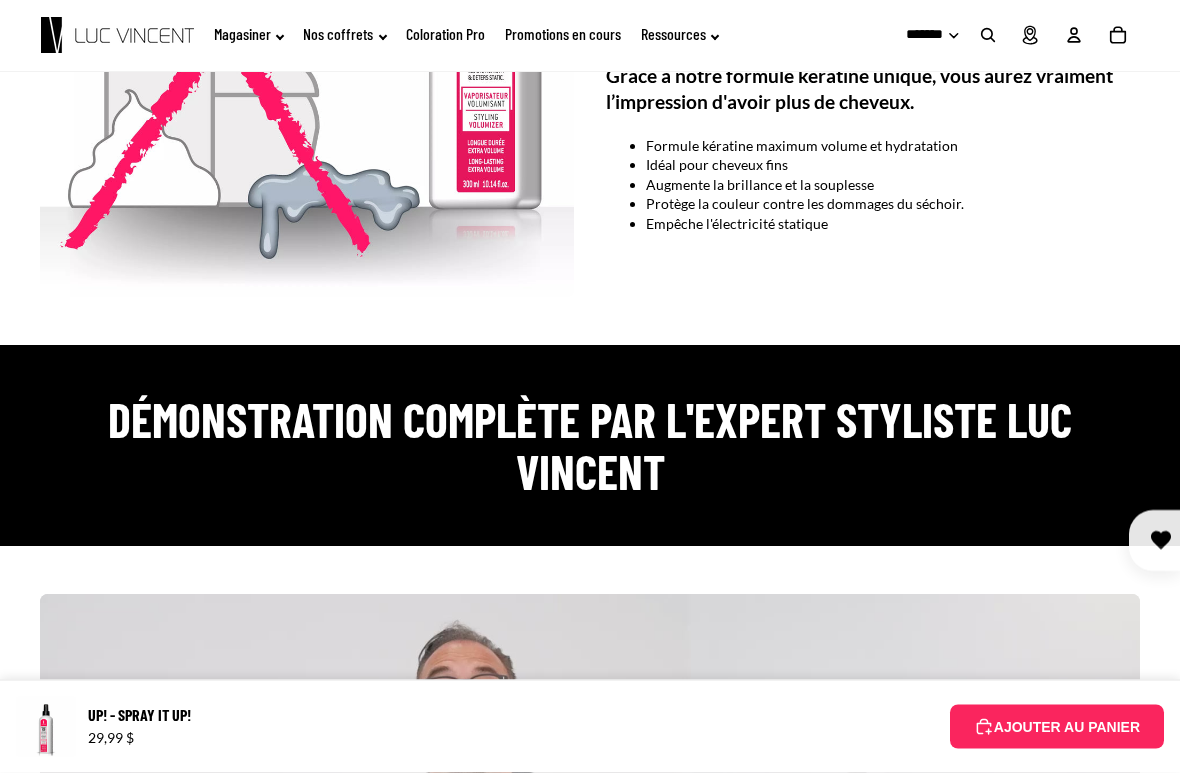 scroll, scrollTop: 2789, scrollLeft: 0, axis: vertical 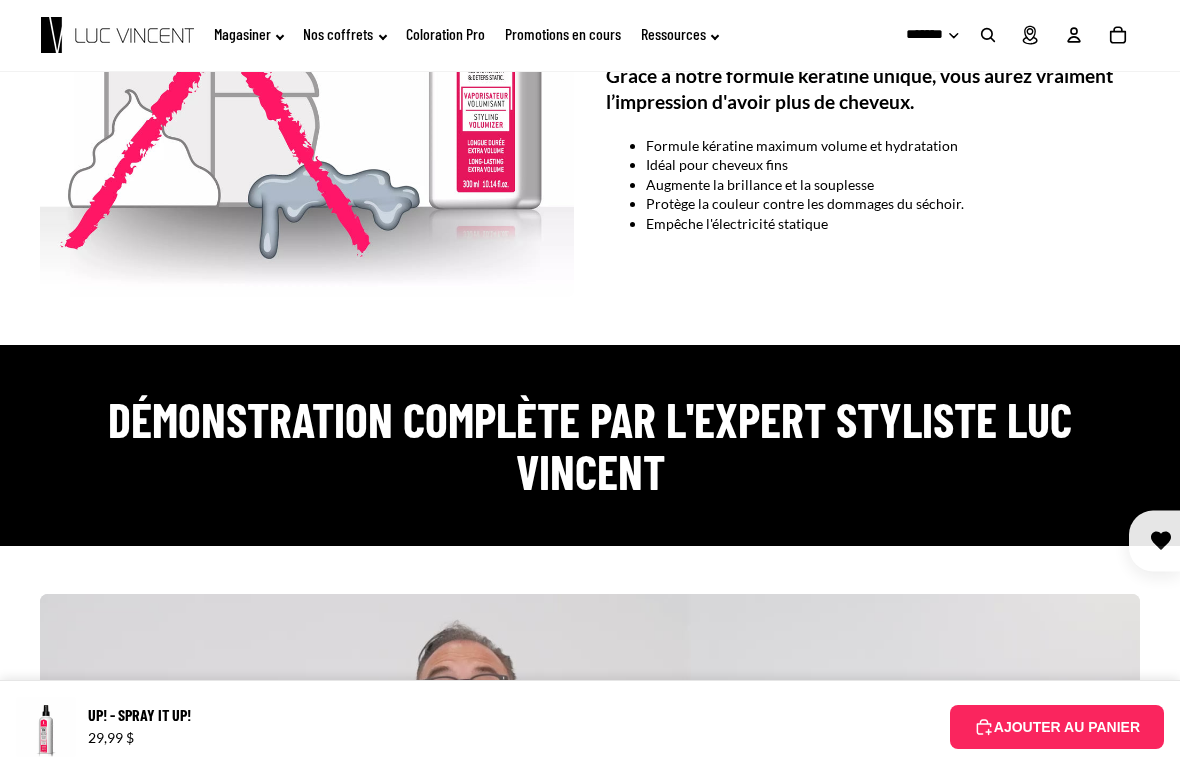 click on "Démonstration complète par l'expert styliste Luc Vincent" at bounding box center (590, 446) 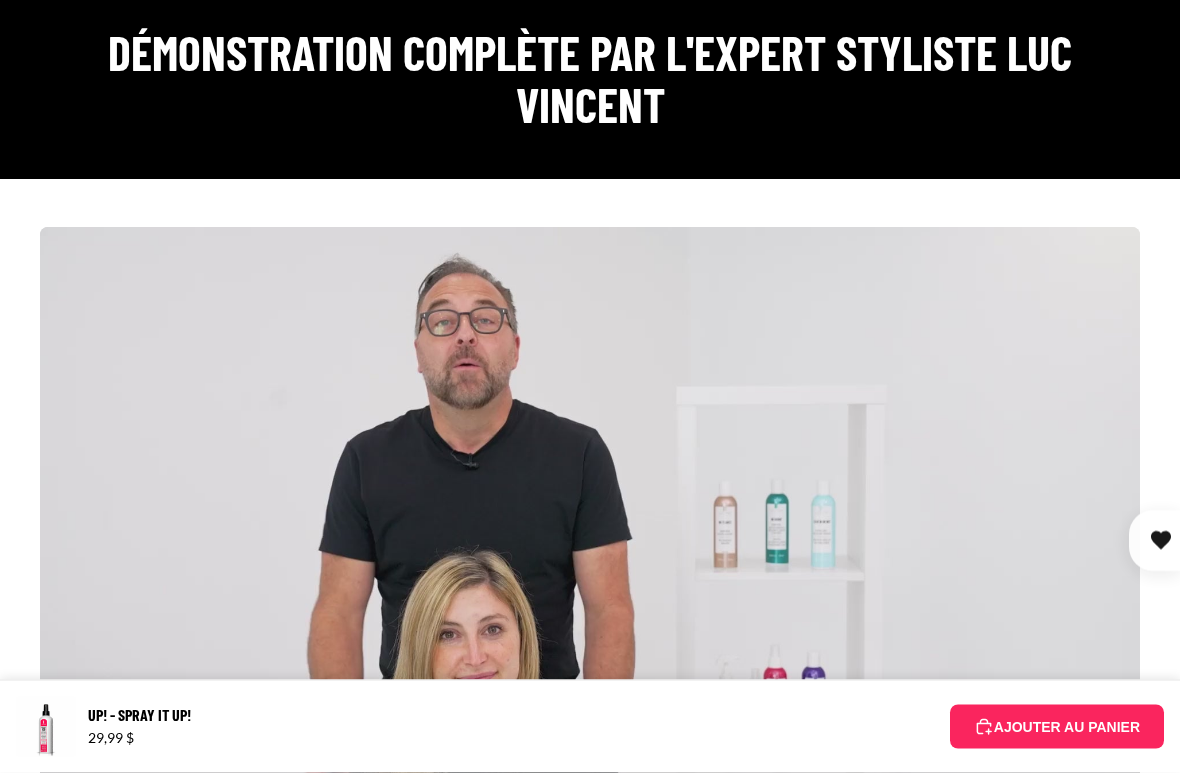 scroll, scrollTop: 3156, scrollLeft: 0, axis: vertical 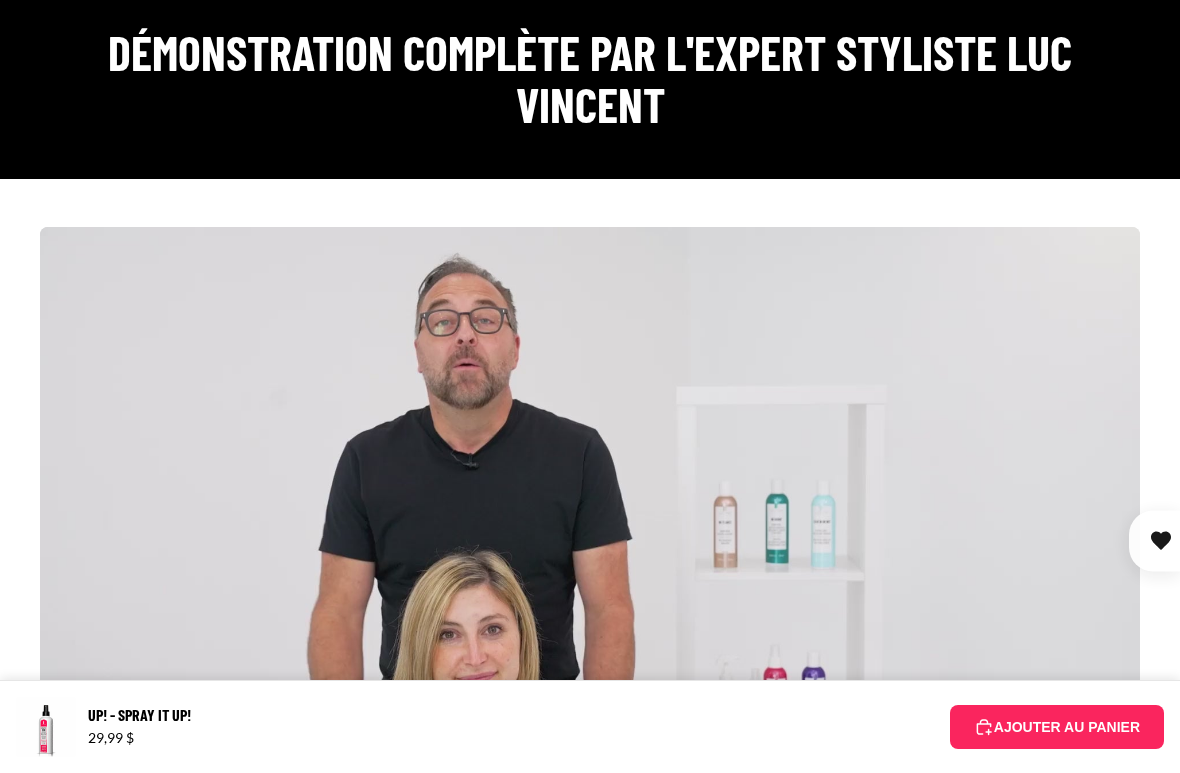 click at bounding box center [590, 537] 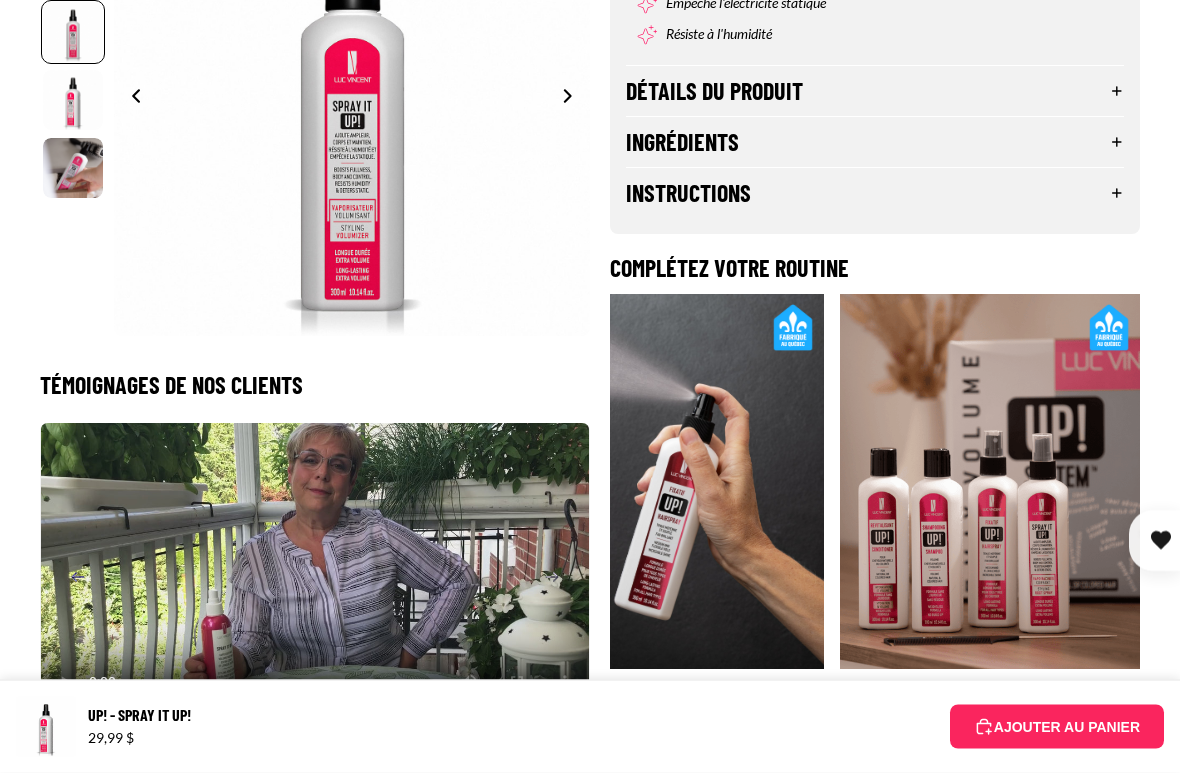 scroll, scrollTop: 916, scrollLeft: 0, axis: vertical 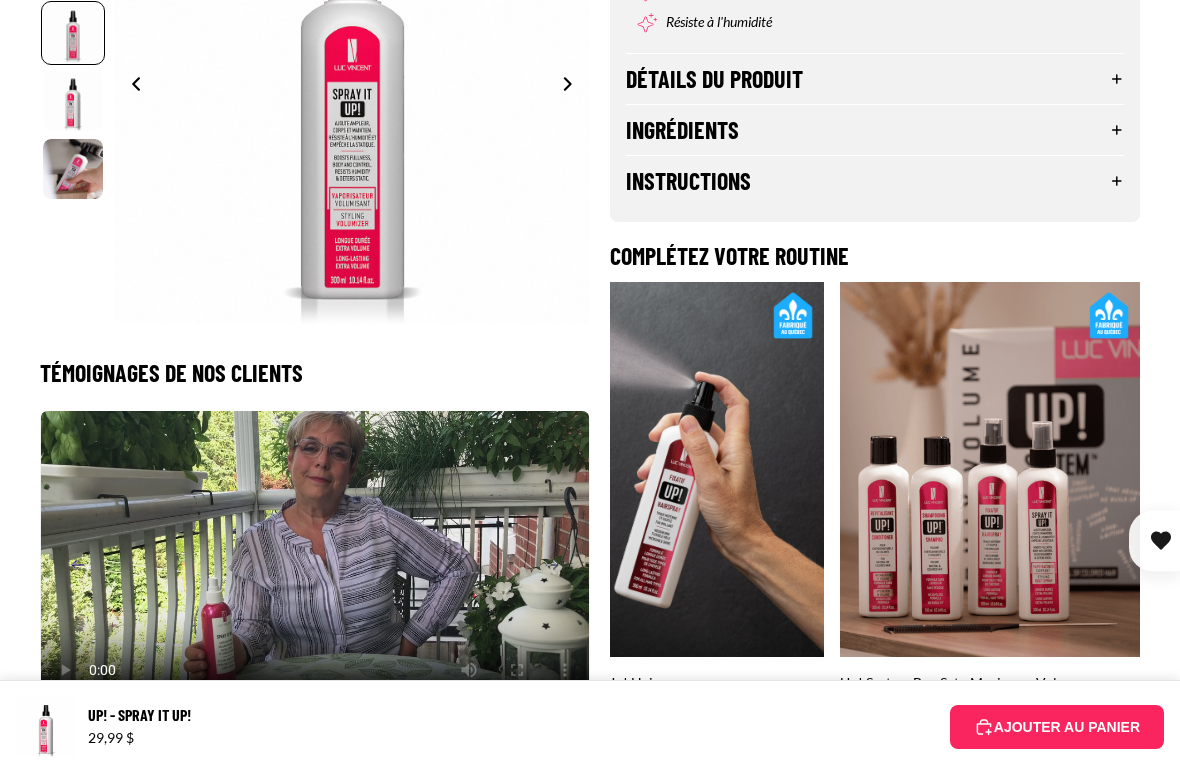 click 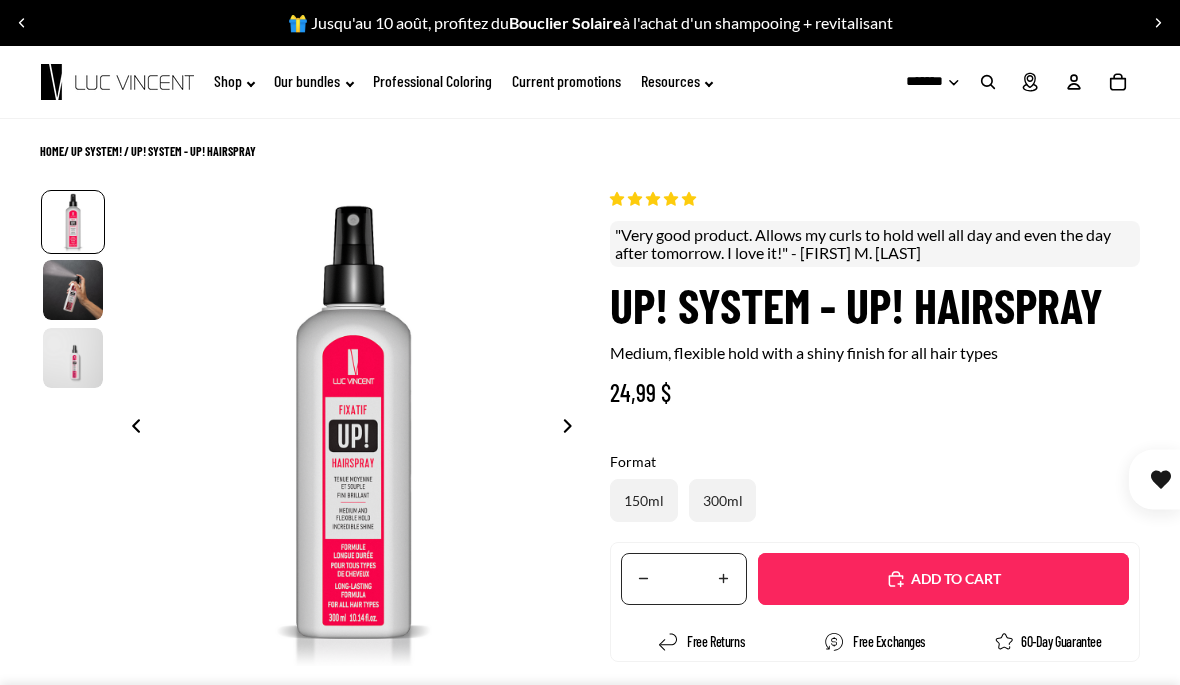 scroll, scrollTop: 0, scrollLeft: 0, axis: both 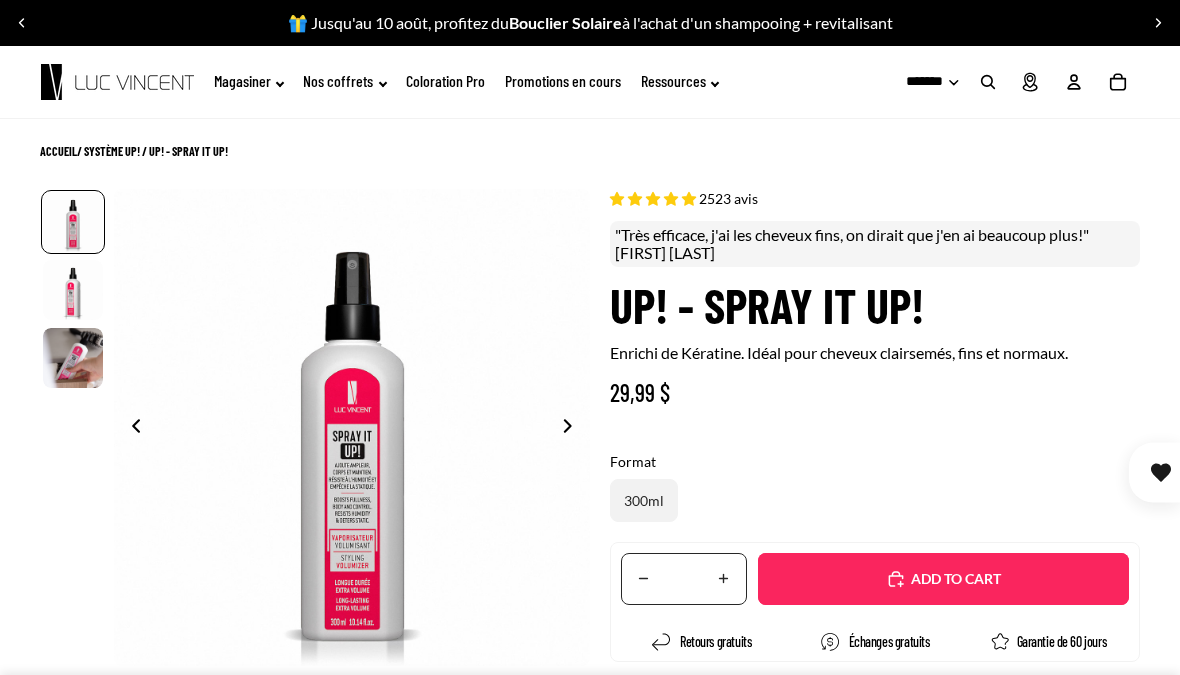 select on "**********" 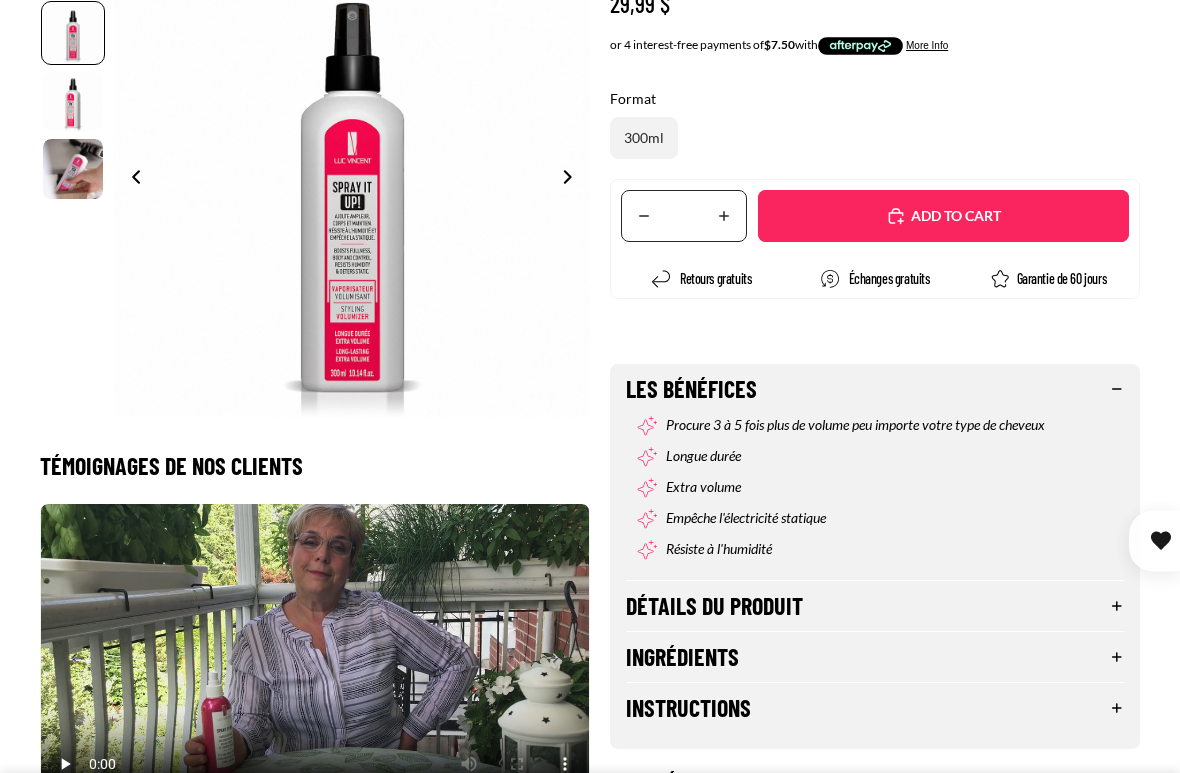 scroll, scrollTop: 459, scrollLeft: 0, axis: vertical 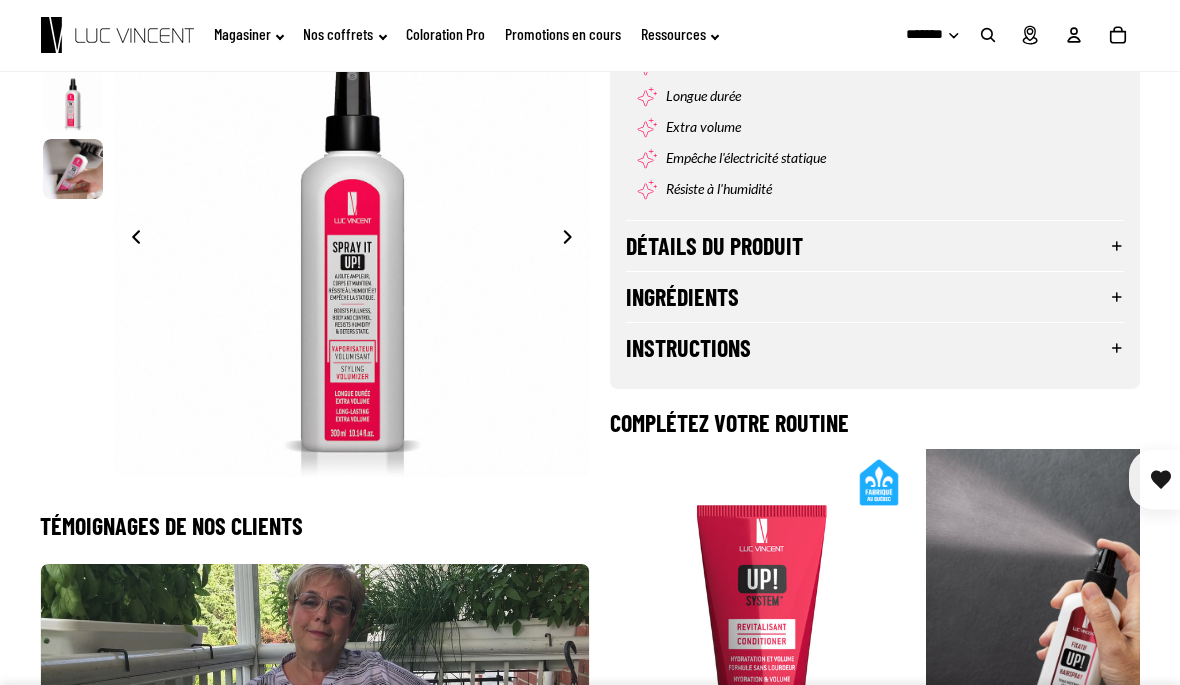 click on "Instructions" at bounding box center (875, 348) 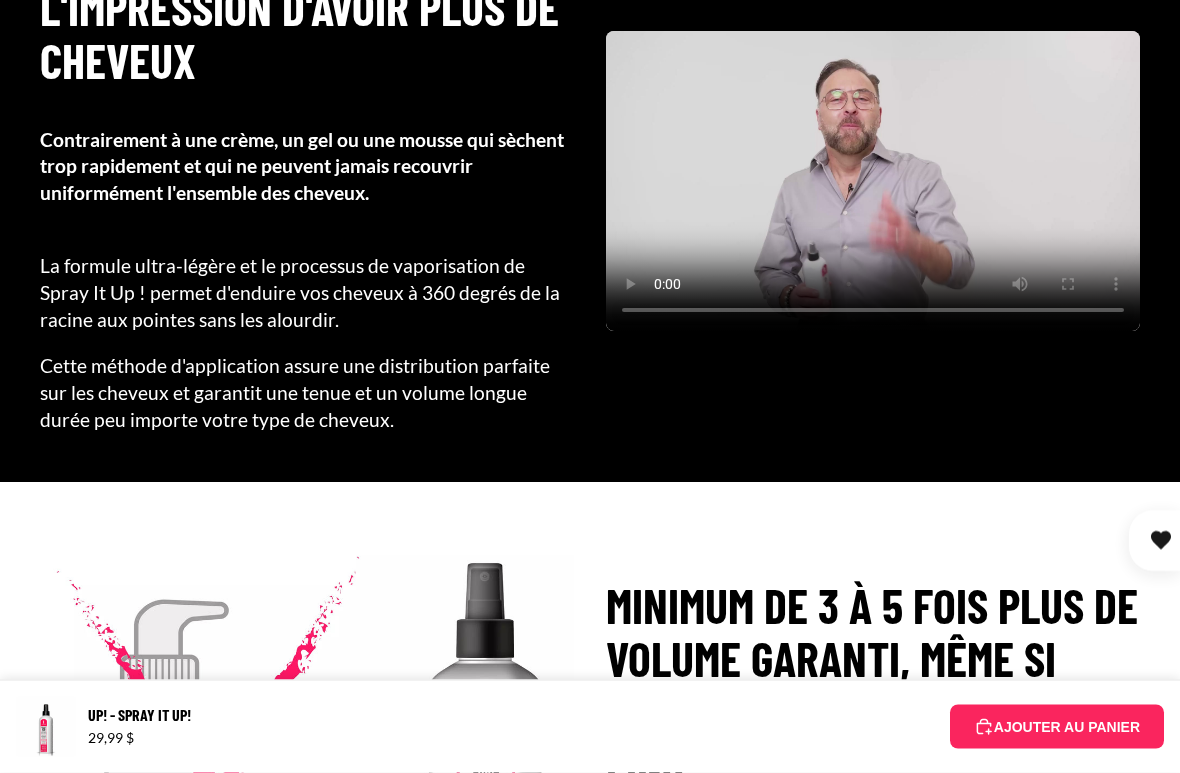 scroll, scrollTop: 2024, scrollLeft: 0, axis: vertical 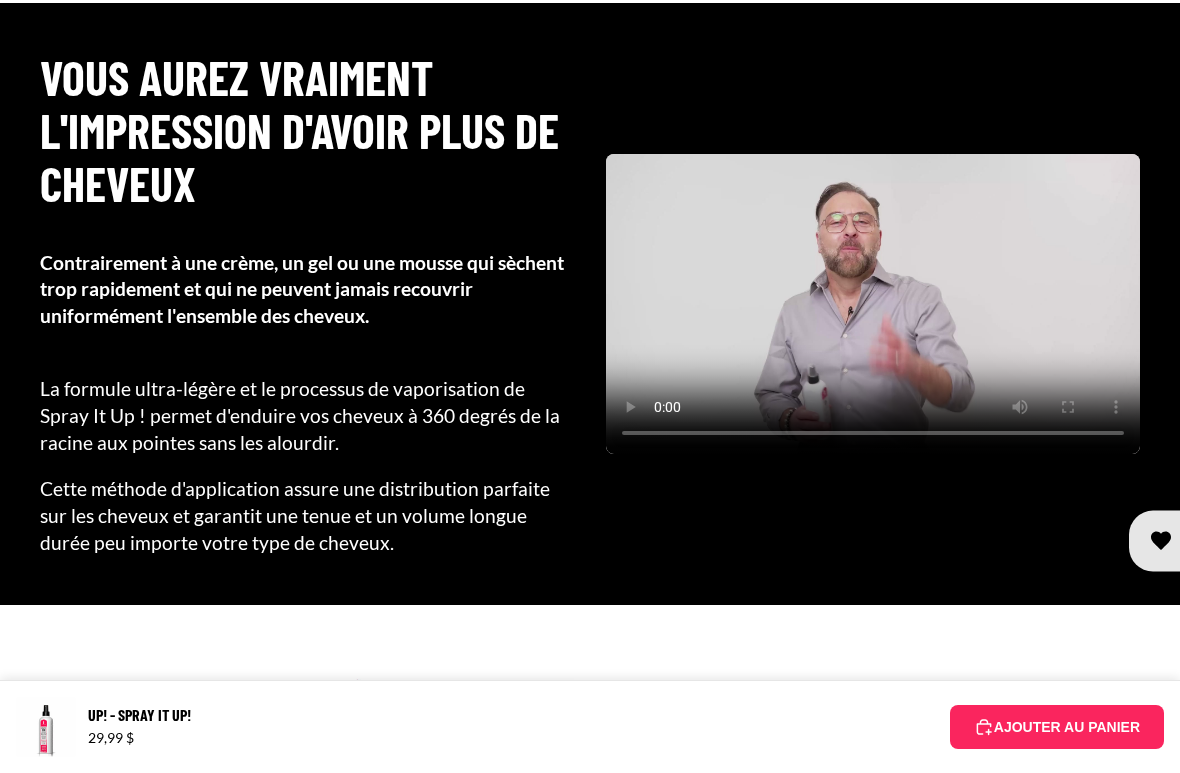 click at bounding box center (873, 304) 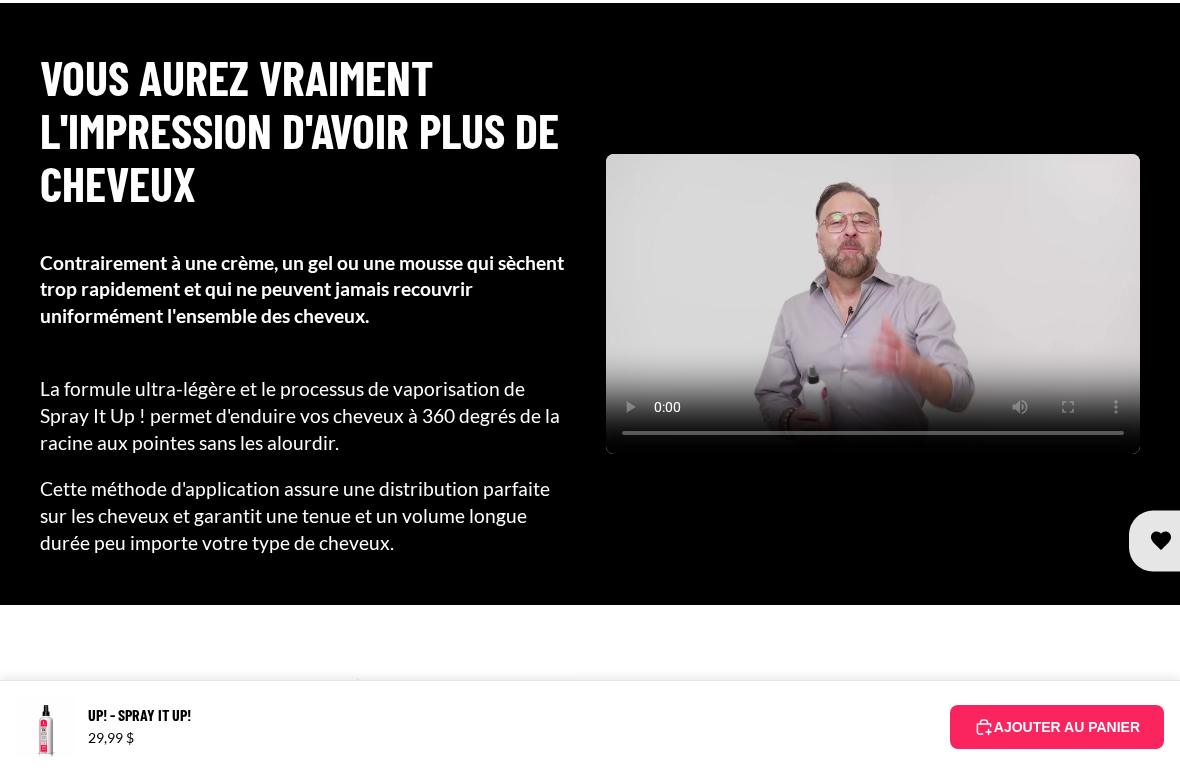 click at bounding box center (873, 304) 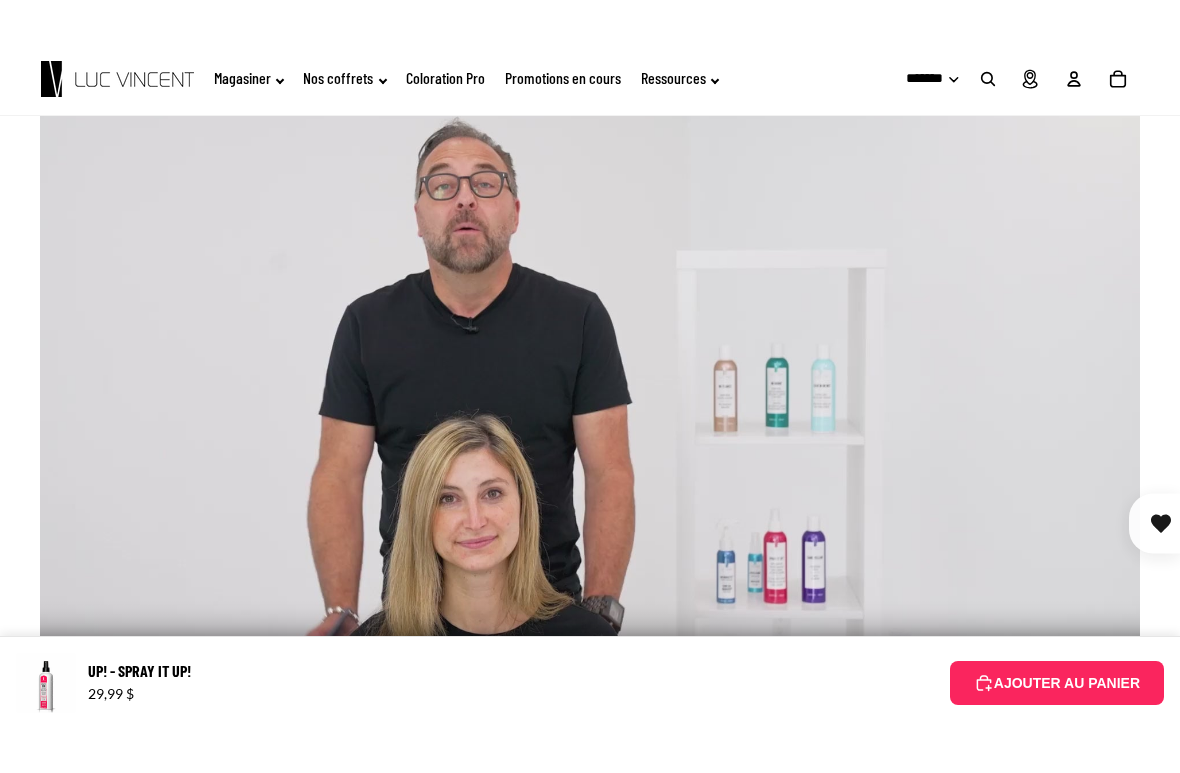 scroll, scrollTop: 3464, scrollLeft: 0, axis: vertical 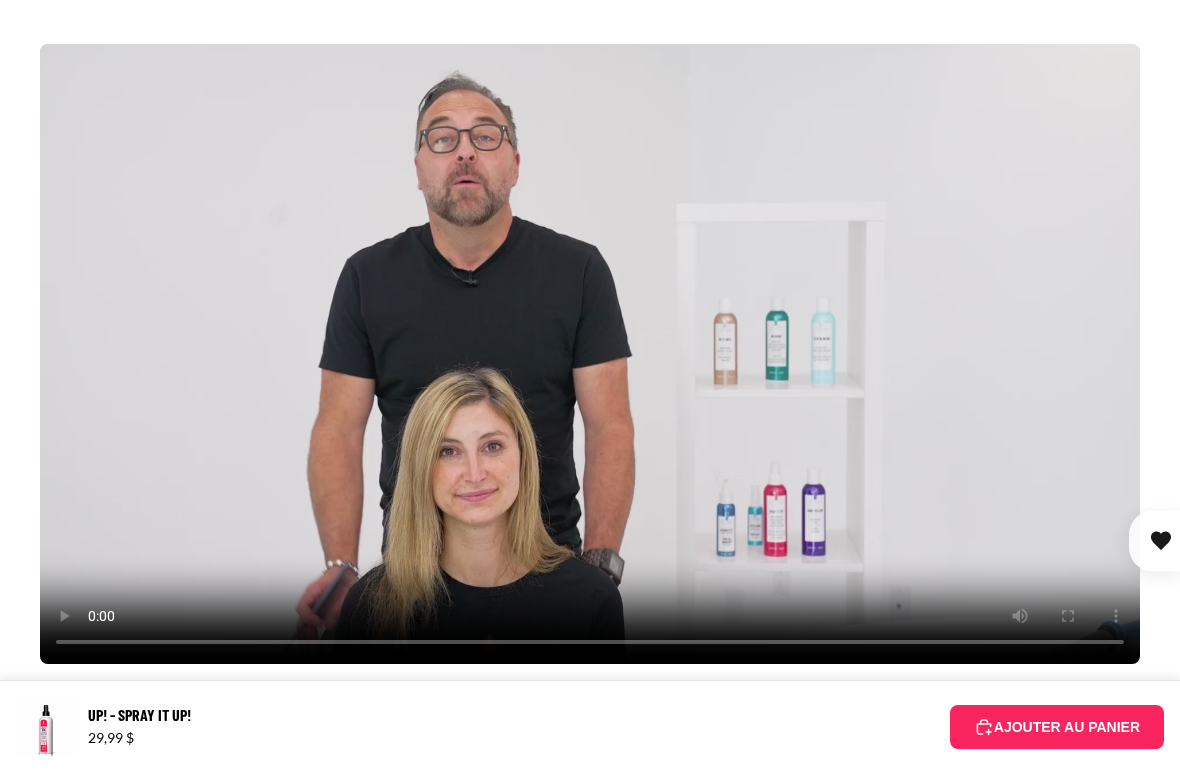 click at bounding box center [590, 354] 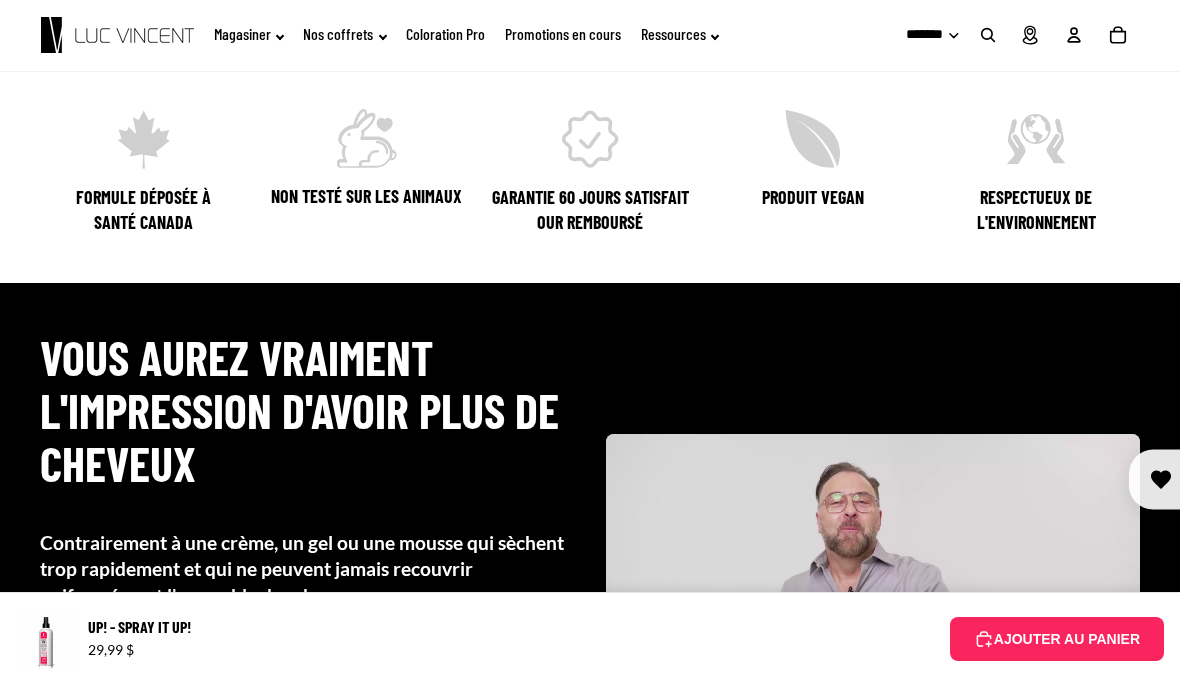 scroll, scrollTop: 1722, scrollLeft: 0, axis: vertical 